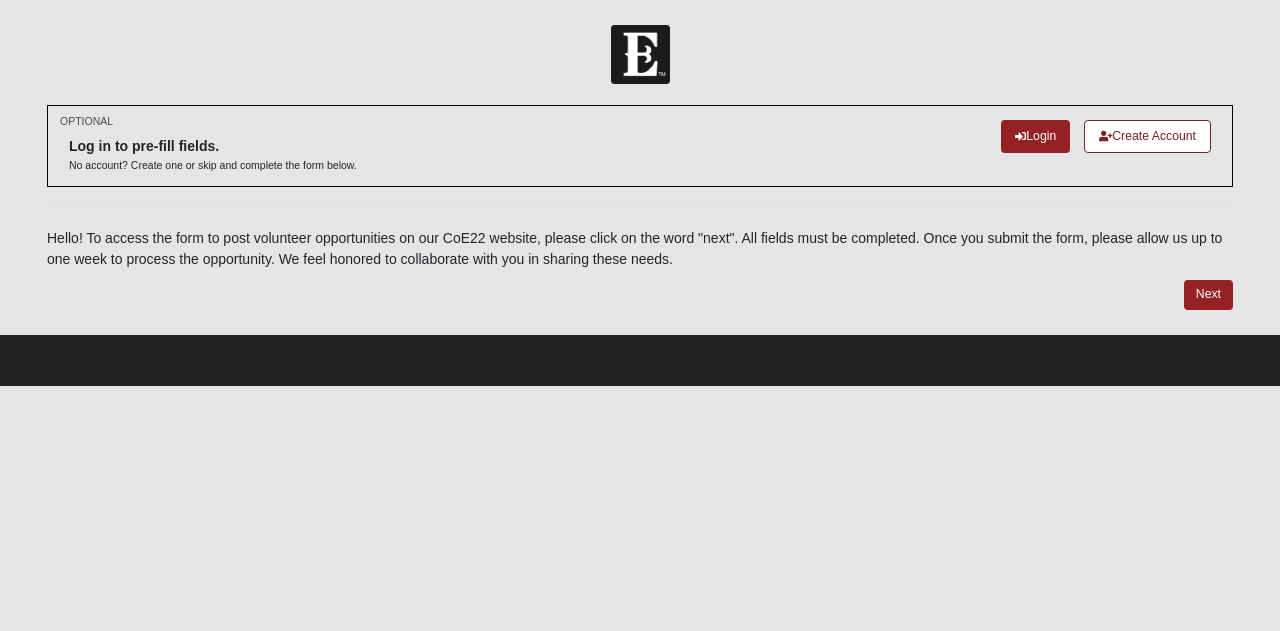 scroll, scrollTop: 0, scrollLeft: 0, axis: both 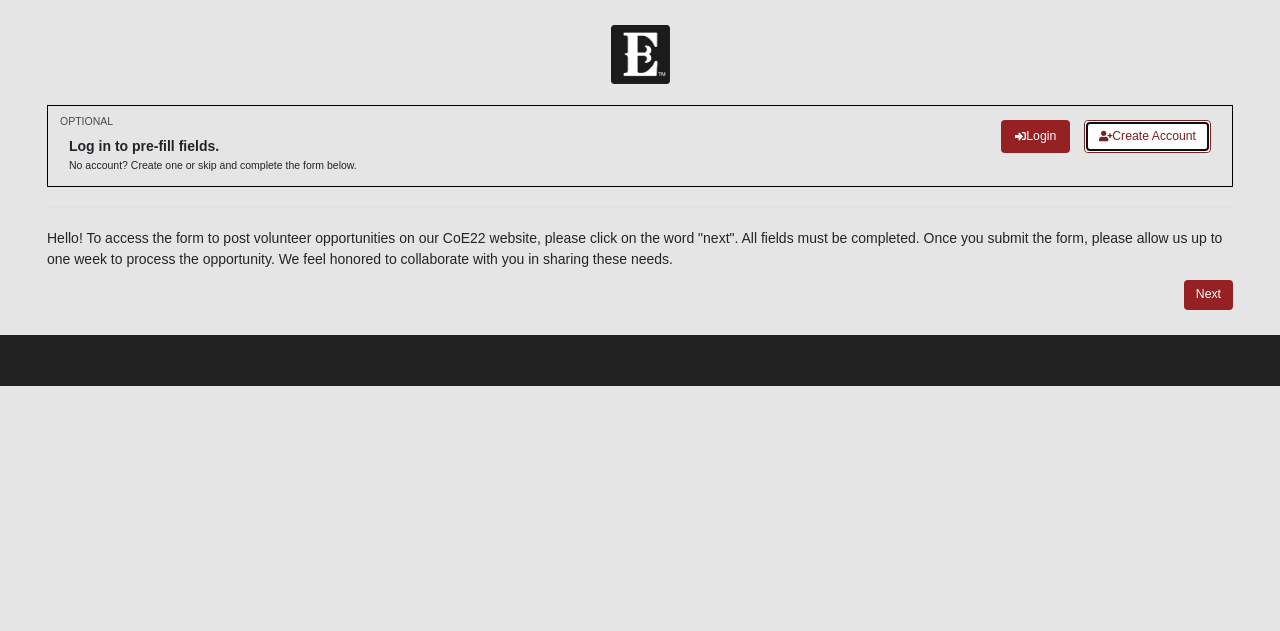 click on "Create Account" at bounding box center [1147, 136] 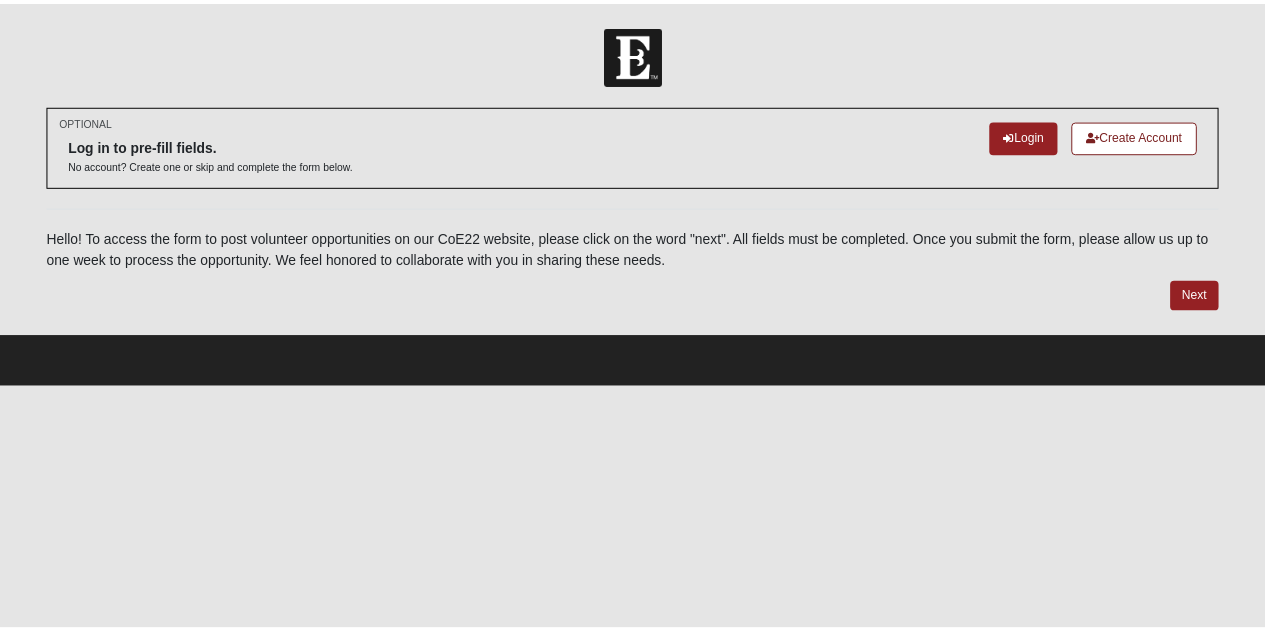 scroll, scrollTop: 0, scrollLeft: 0, axis: both 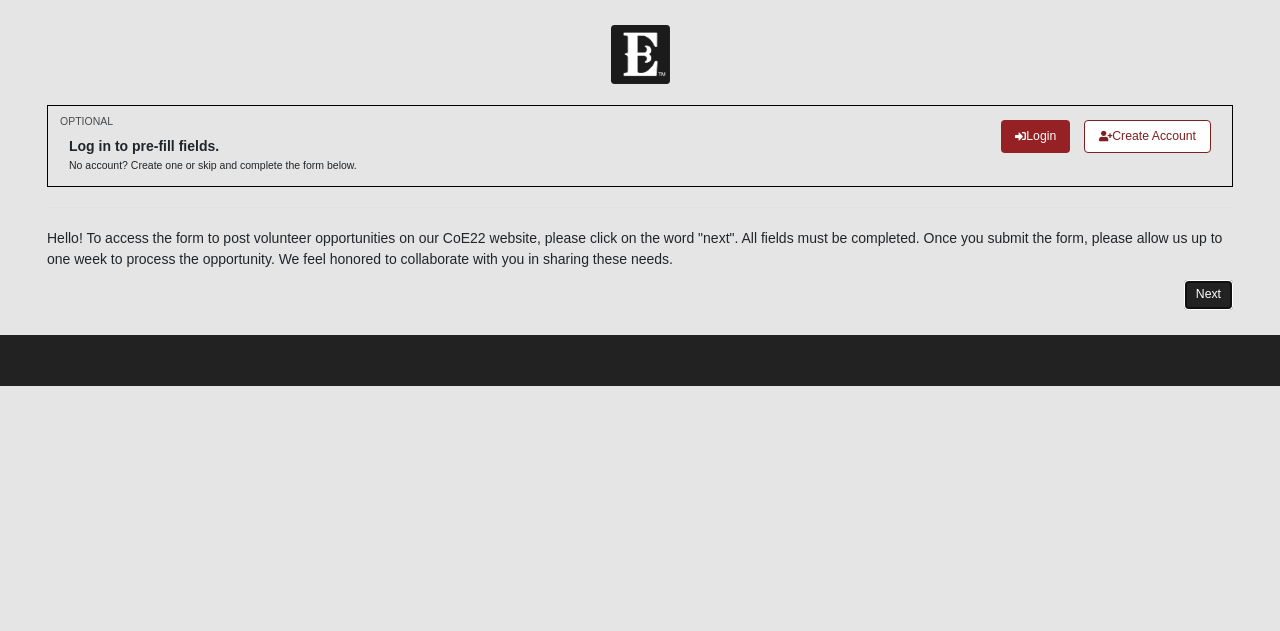 click on "Next" at bounding box center [1208, 294] 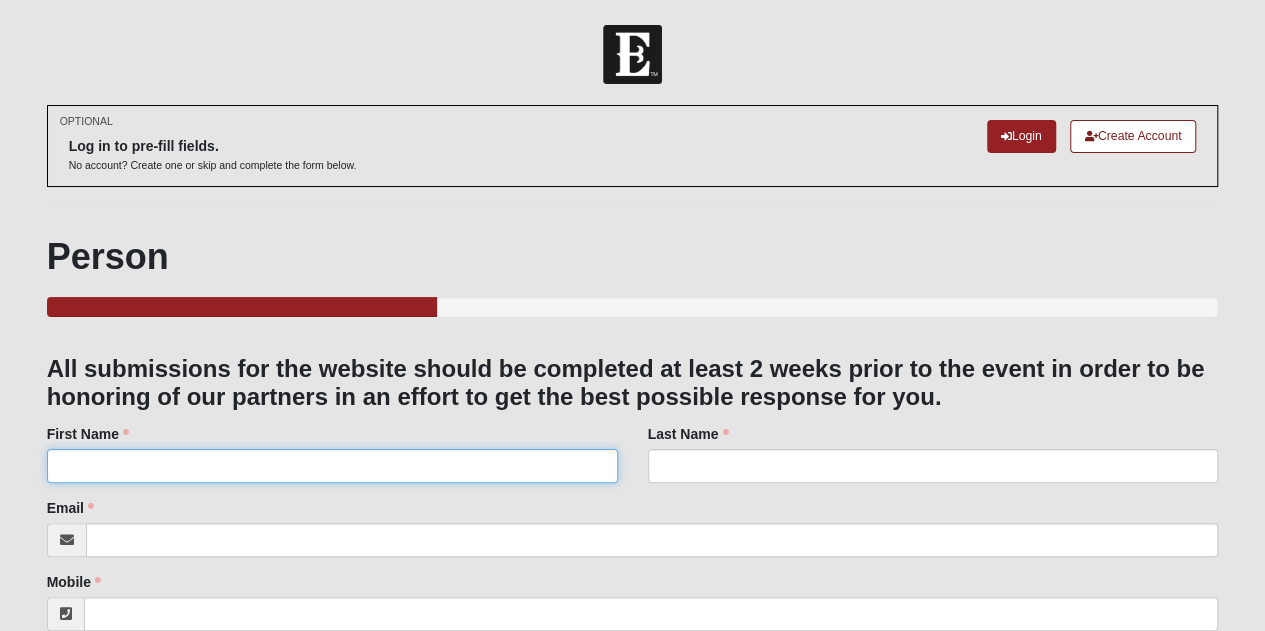 click on "First Name" at bounding box center (332, 466) 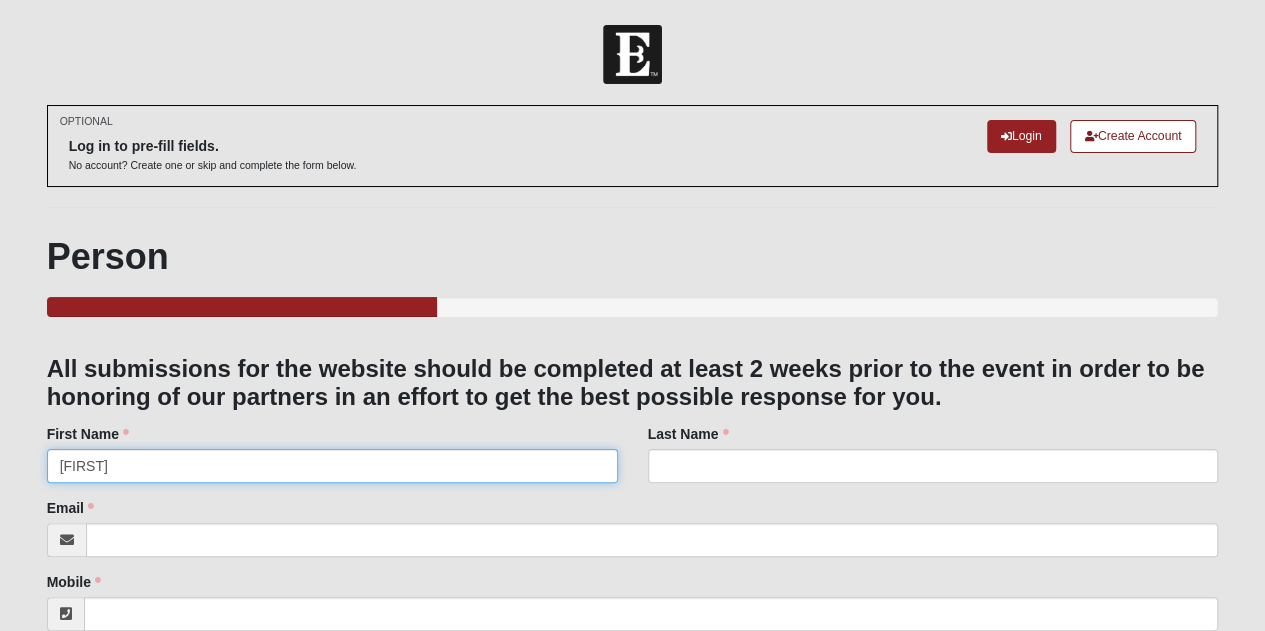 type on "[FIRST]" 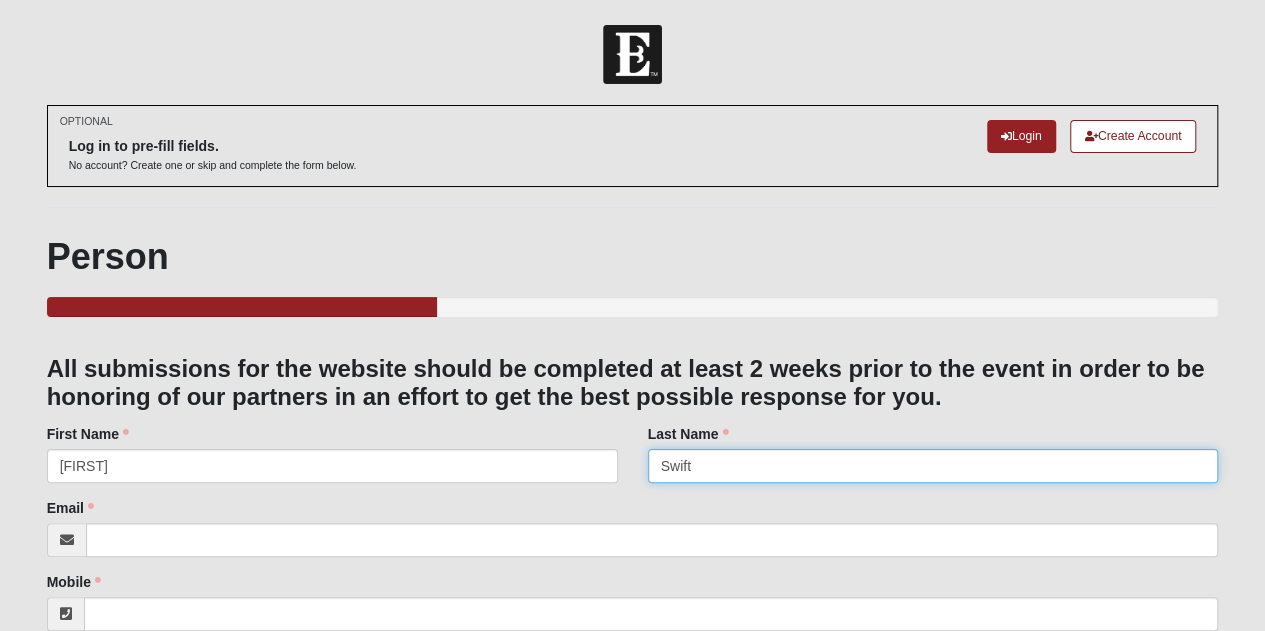 type on "Swift" 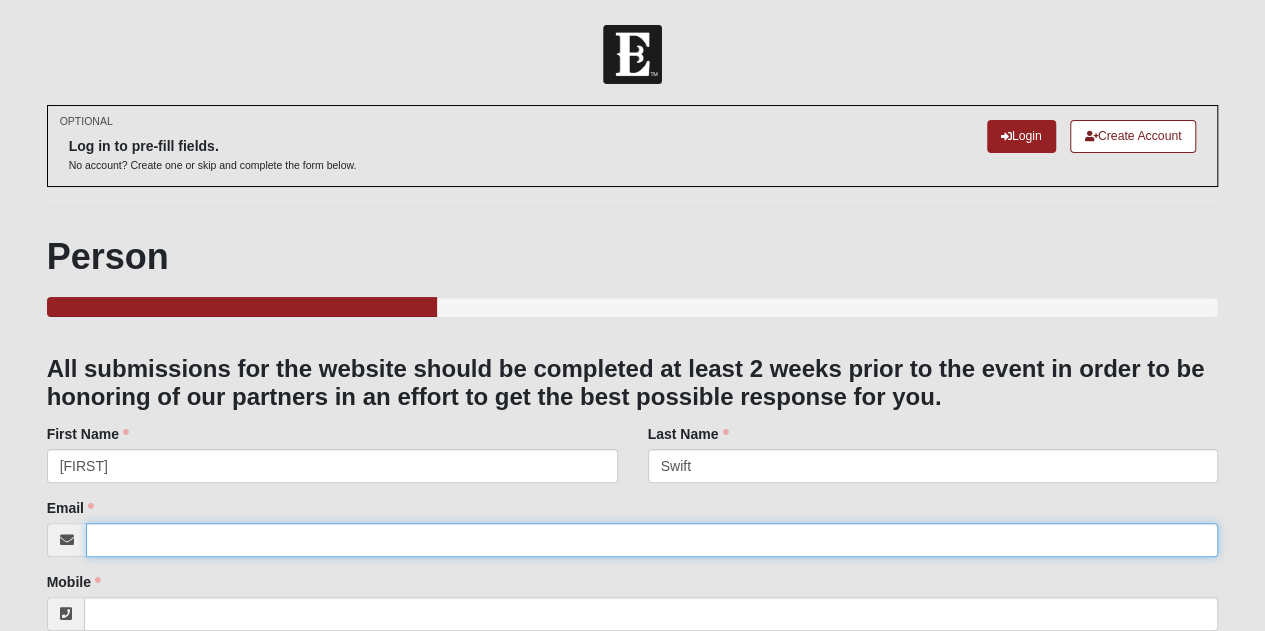 click on "Email" at bounding box center (652, 540) 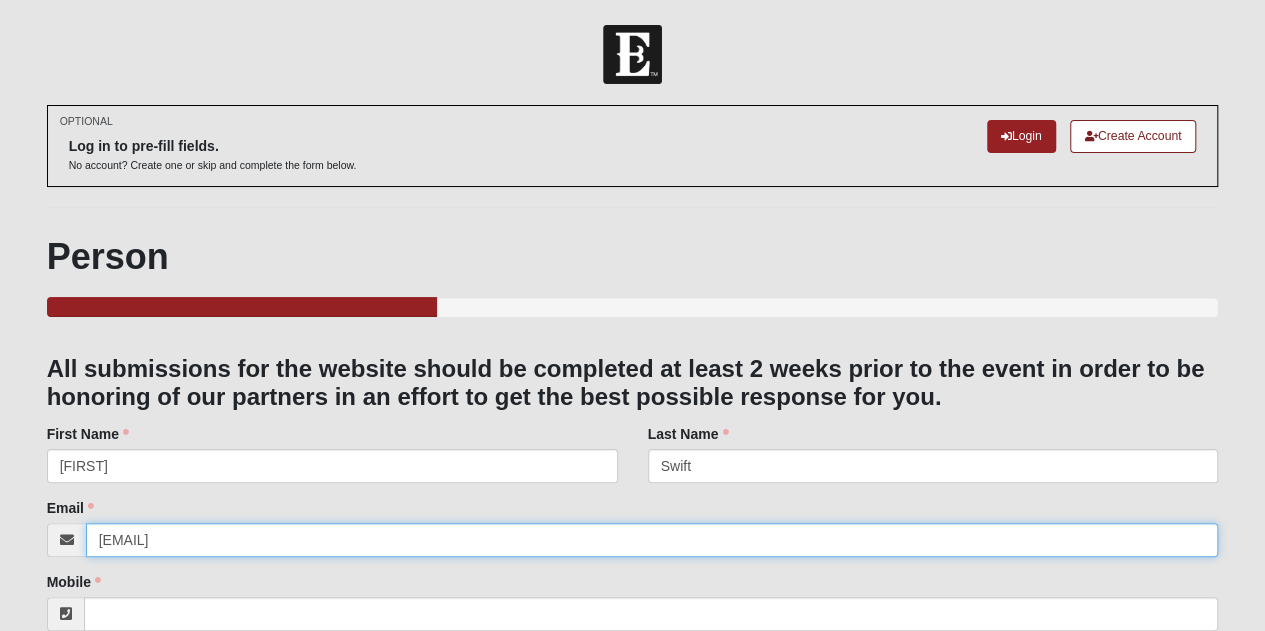 type on "[EMAIL]" 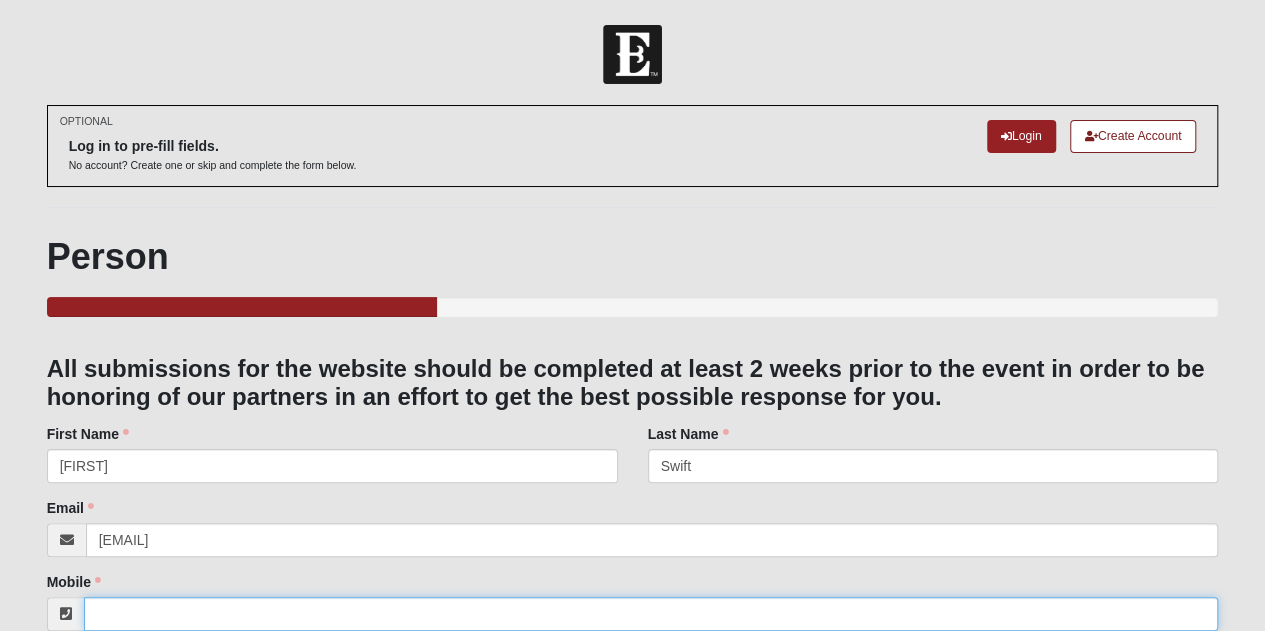 click on "Mobile" at bounding box center [651, 614] 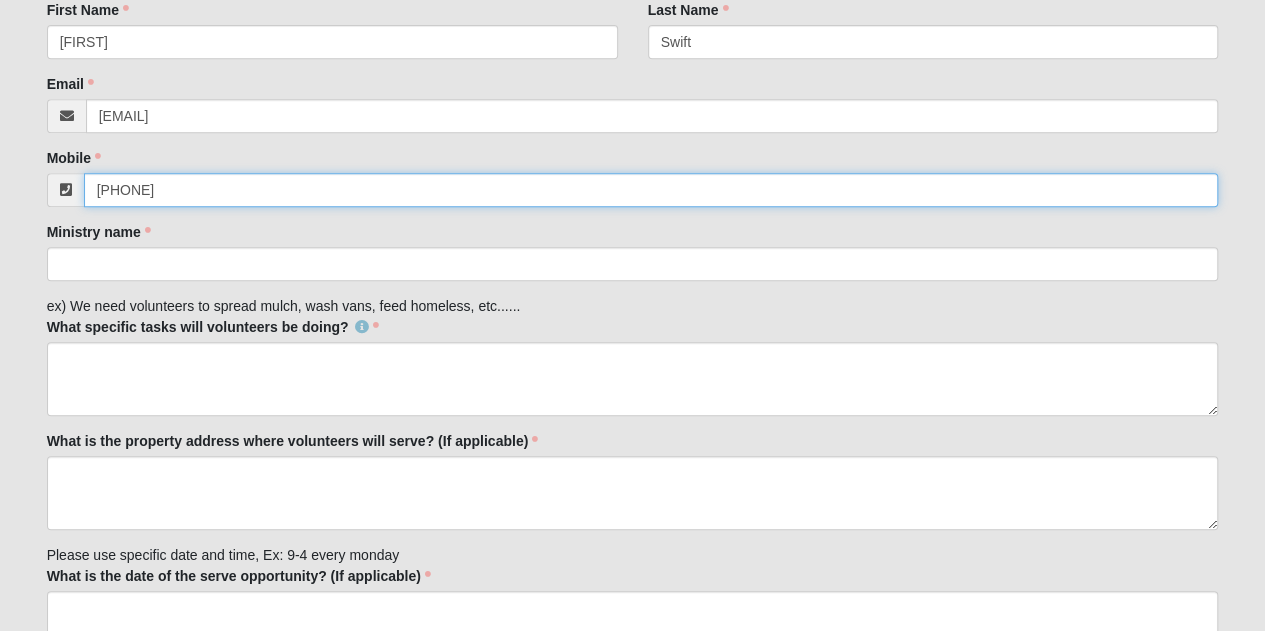 scroll, scrollTop: 412, scrollLeft: 0, axis: vertical 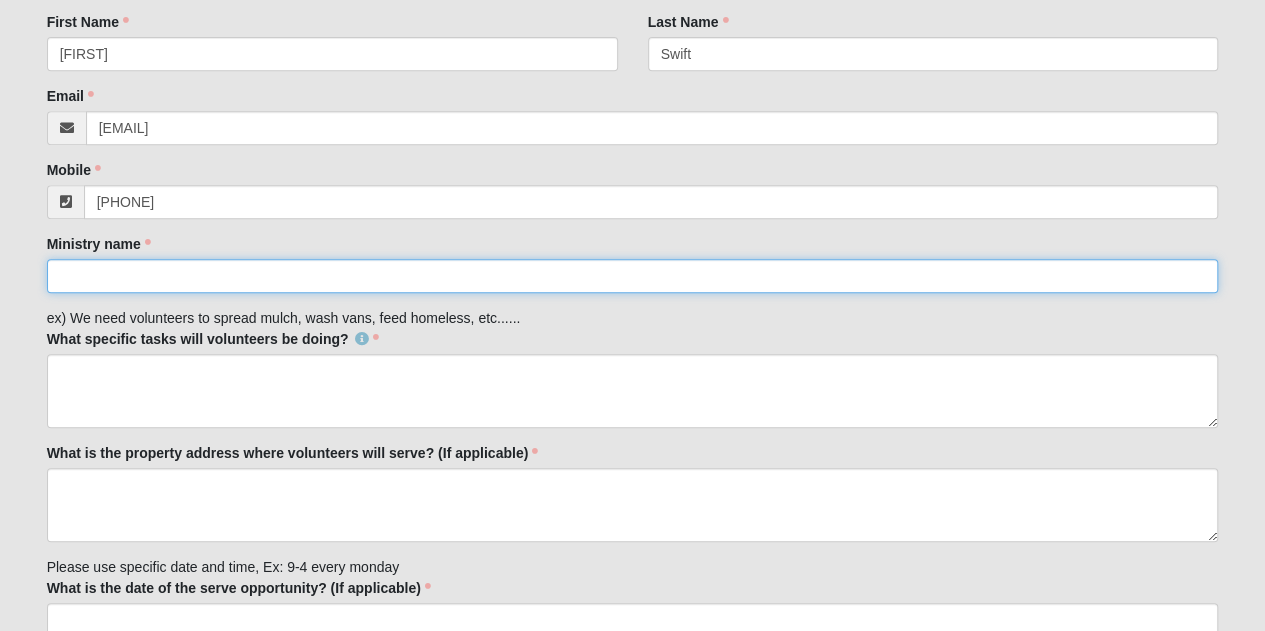 type on "[PHONE]" 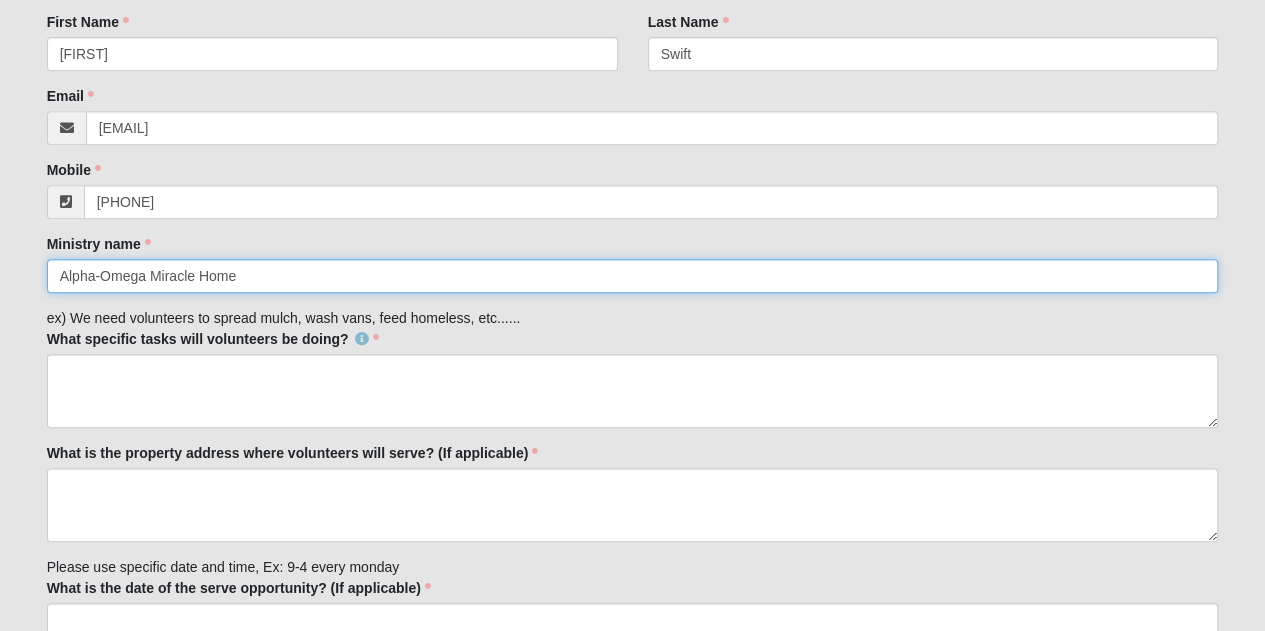 type on "Alpha-Omega Miracle Home" 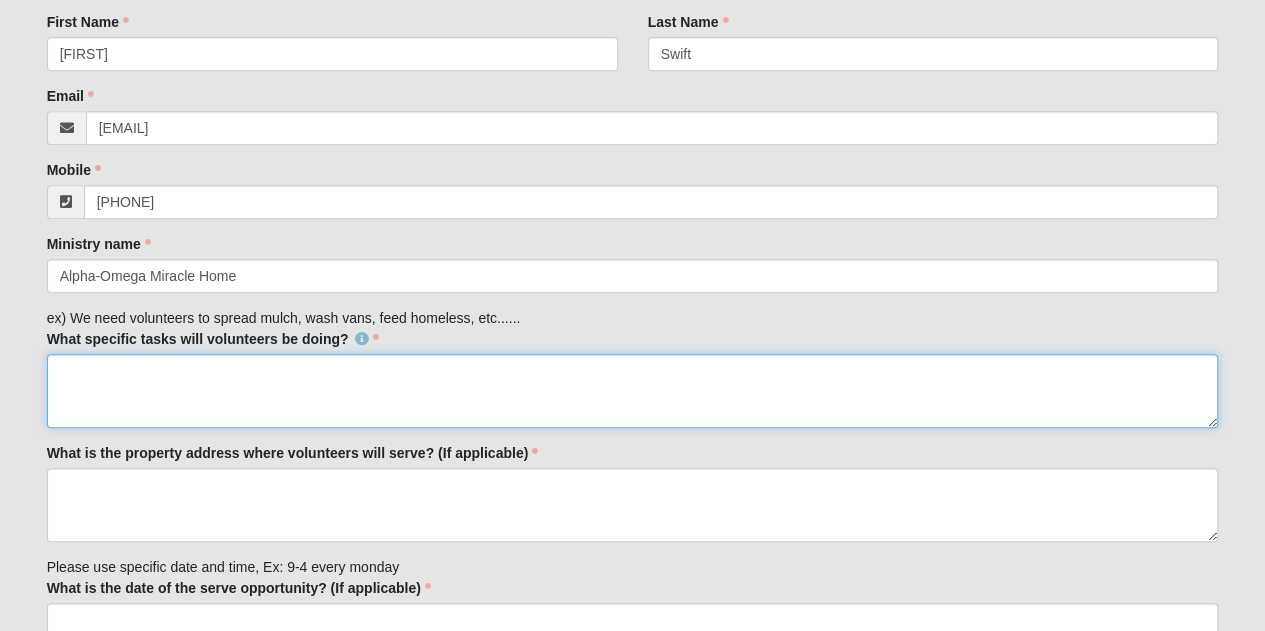 click on "What specific tasks will volunteers be doing?" at bounding box center (633, 391) 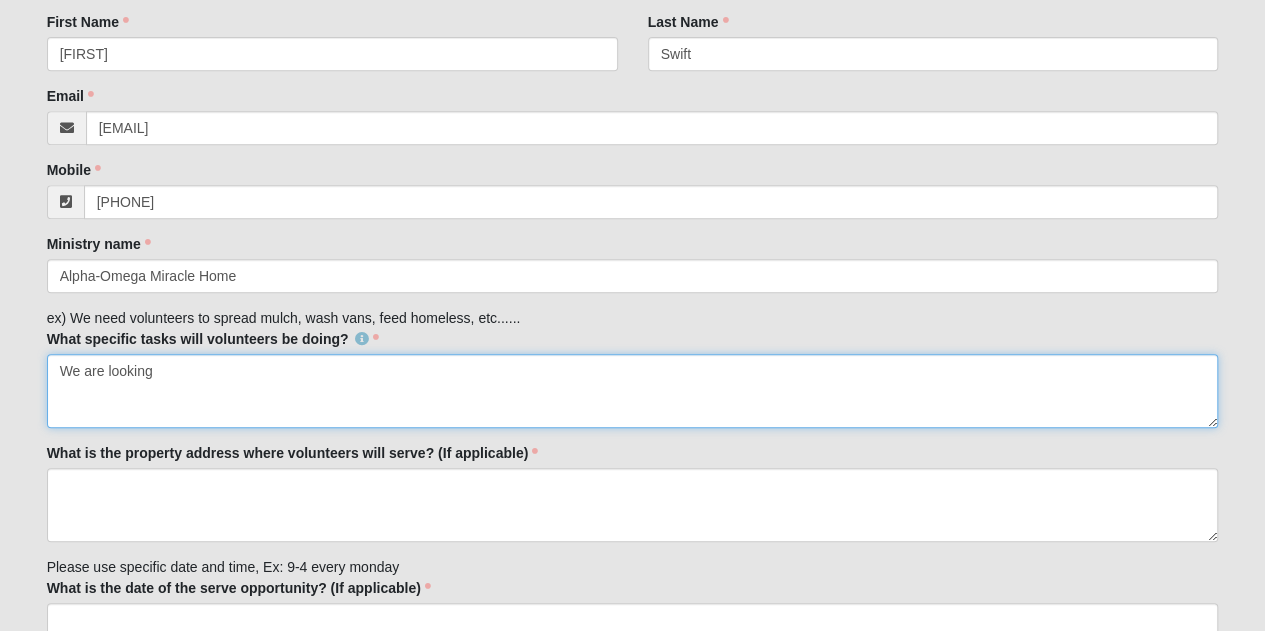 type on "We are looking" 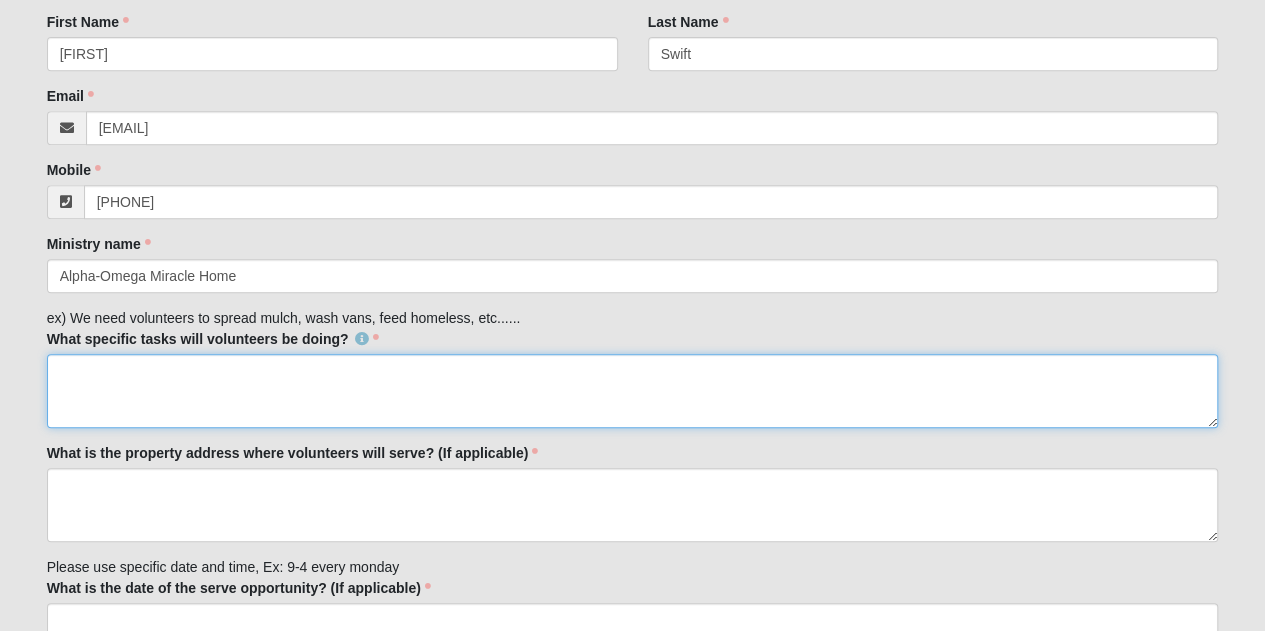 paste on "Volunteer Opportunity: Administrative Support Needed
Alpha-Omega Miracle Home
Are you organized, detail-oriented, and looking for a meaningful way to give back? Alpha-Omega Miracle Home is seeking a dedicated Administrative Support Volunteer to assist with day-to-day office tasks at our main location.
Responsibilities may include:
Answering phones and greeting visitors
Filing and organizing paperwork
Assisting with data entry
Preparing mailings and other communications
Supporting staff with general administrative needs
Ideal candidates are:
Friendly and professional
Comfortable using a computer and basic office equipment
Able to commit to at least one regular shift per week during business hours
Your time and talents can make a real difference in the lives of senior women, single mothers, and children who are rebuilding their lives through our transitional housing program.
Interested?
Please contact us at [insert contact info or volunteer email] or visit our website at [insert website] to lear..." 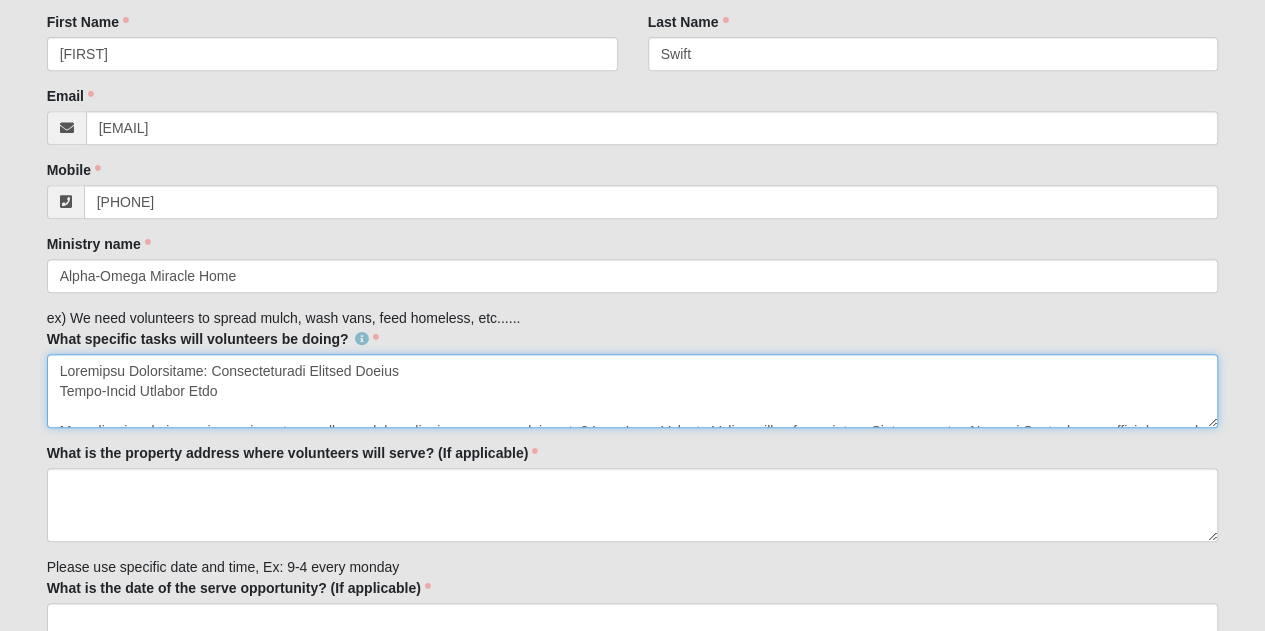scroll, scrollTop: 571, scrollLeft: 0, axis: vertical 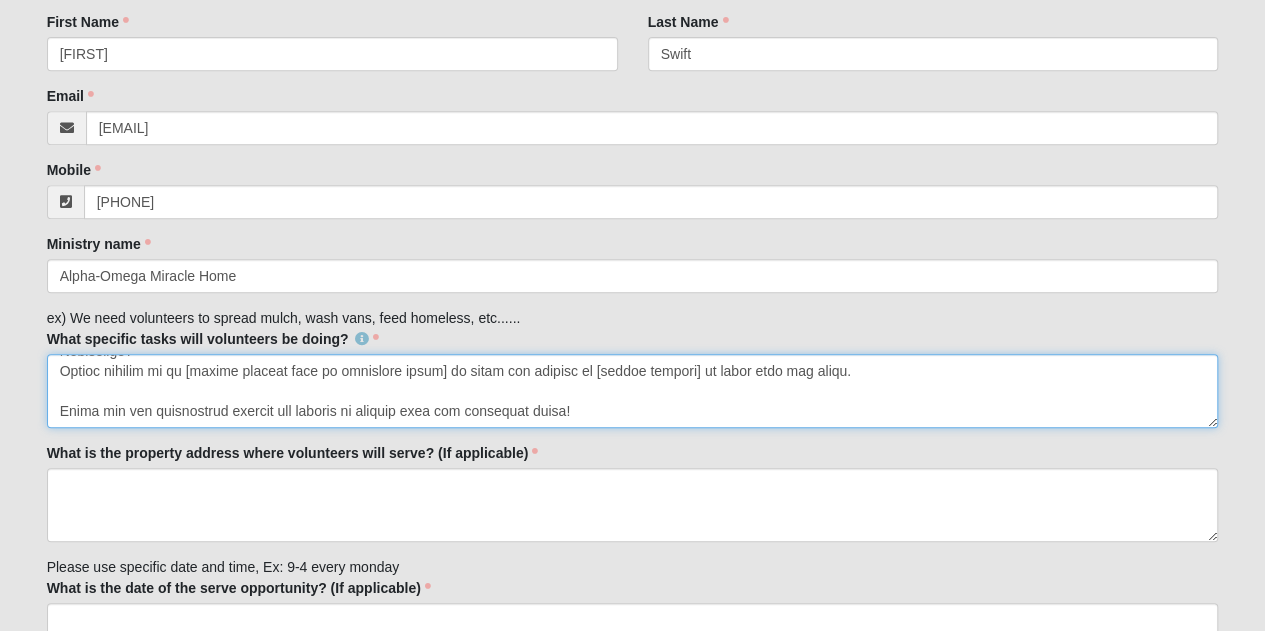 drag, startPoint x: 190, startPoint y: 369, endPoint x: 421, endPoint y: 375, distance: 231.07791 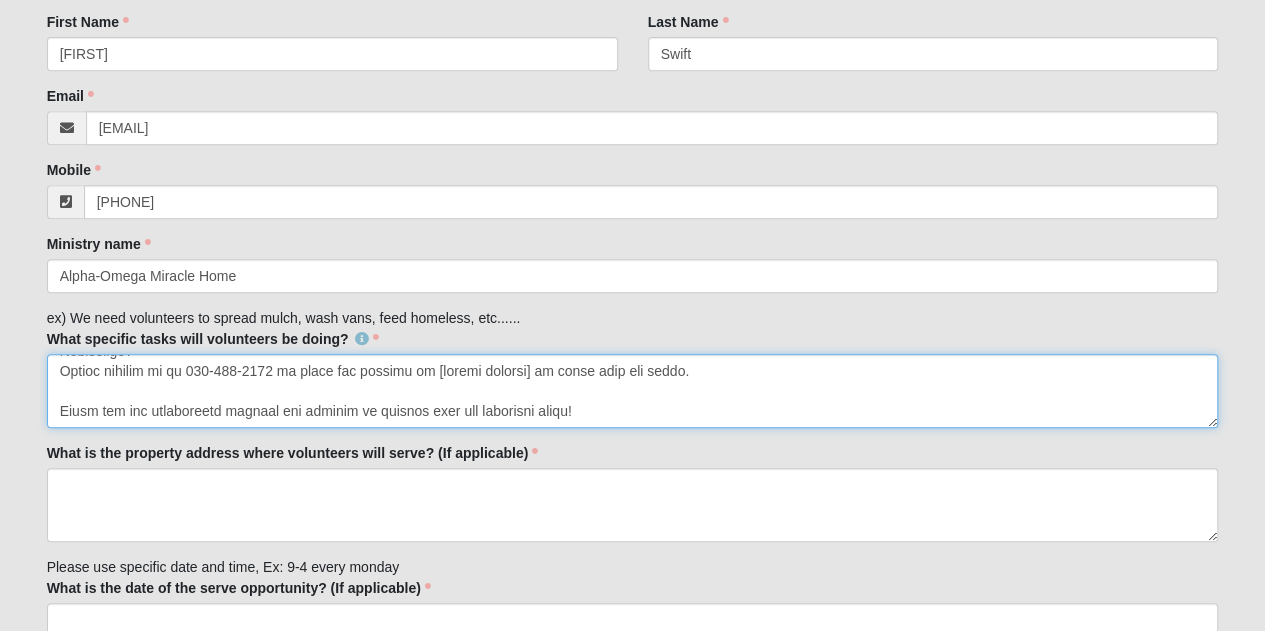 click on "What specific tasks will volunteers be doing?" at bounding box center (633, 391) 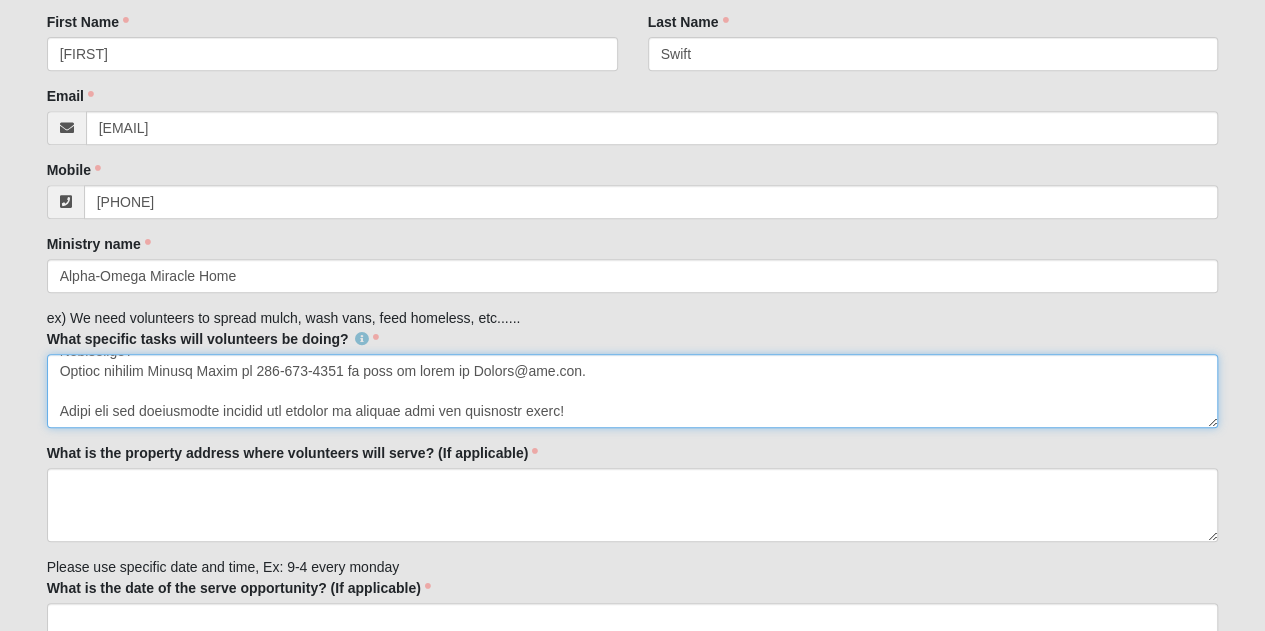 click on "What specific tasks will volunteers be doing?" at bounding box center (633, 391) 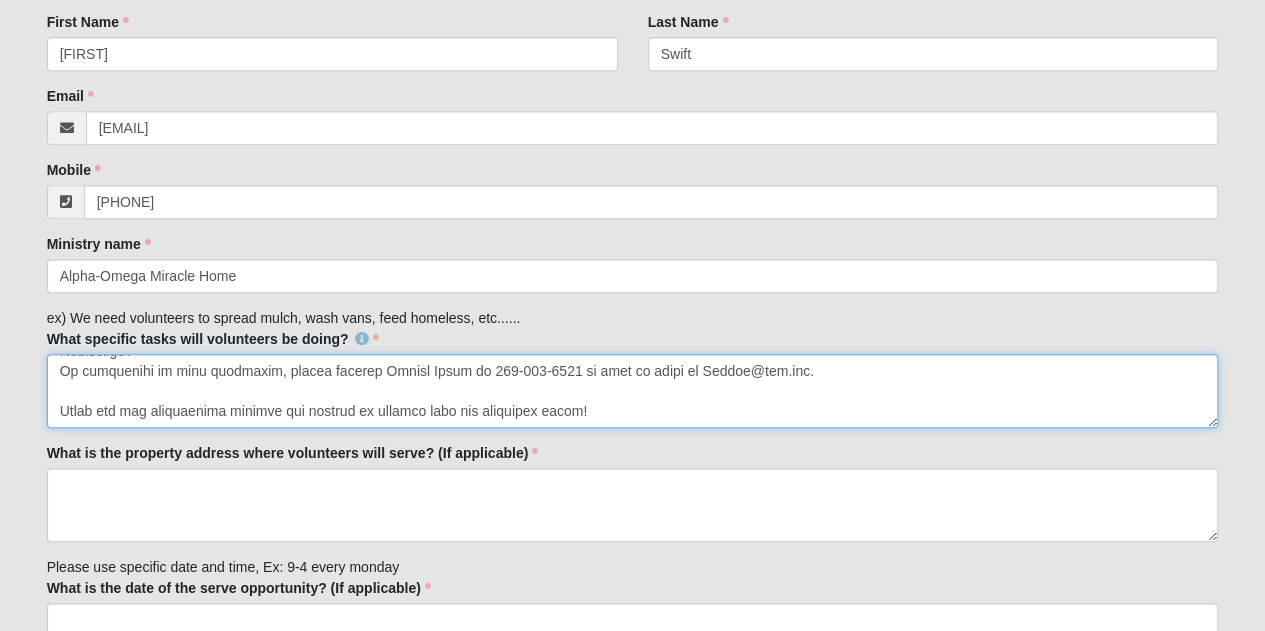 click on "What specific tasks will volunteers be doing?" at bounding box center [633, 391] 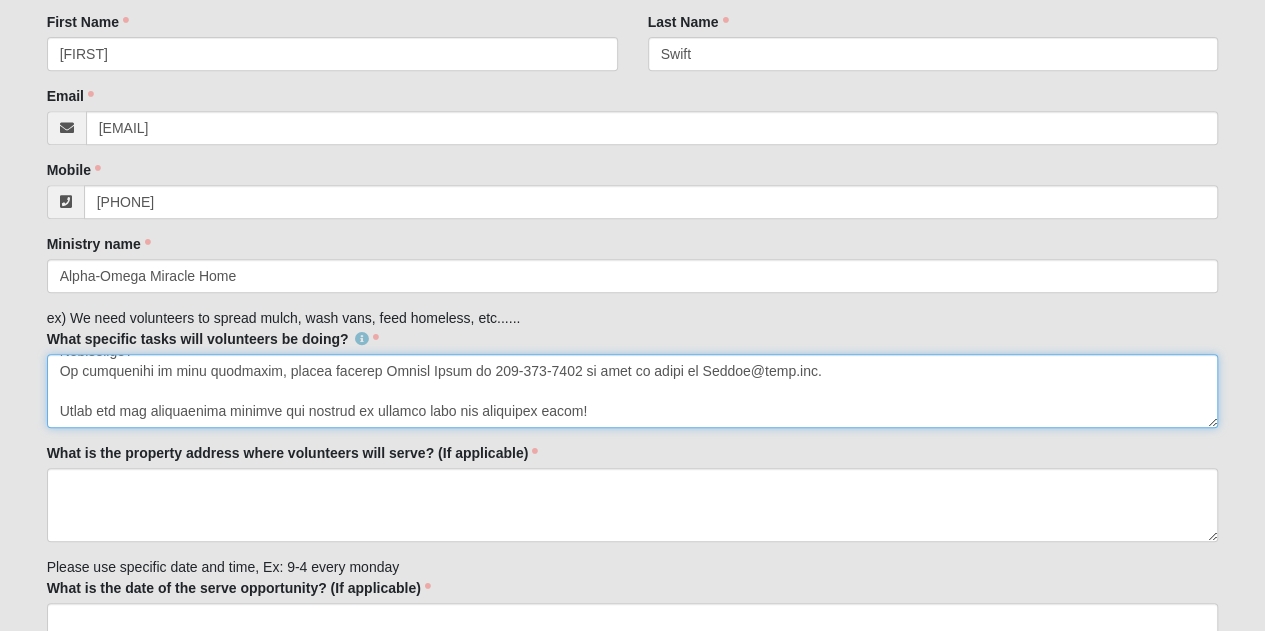 type on "Volunteer Opportunity: Administrative Support Needed
[BRAND_NAME]
Are you organized, detail-oriented, and looking for a meaningful way to give back? [BRAND_NAME] is seeking a dedicated Administrative Support Volunteer to assist with day-to-day office tasks at our main location.
Responsibilities may include:
Answering phones and greeting visitors
Filing and organizing paperwork
Assisting with data entry
Preparing mailings and other communications
Supporting staff with general administrative needs
Ideal candidates are:
Friendly and professional
Comfortable using a computer and basic office equipment
Able to commit to at least one regular shift per week during business hours
Your time and talents can make a real difference in the lives of senior women, single mothers, and children who are rebuilding their lives through our transitional housing program.
Interested?
If interested or have questions, please contact [FIRST] [LAST] at [PHONE] or send an email to [EMAIL_PREFIX]..." 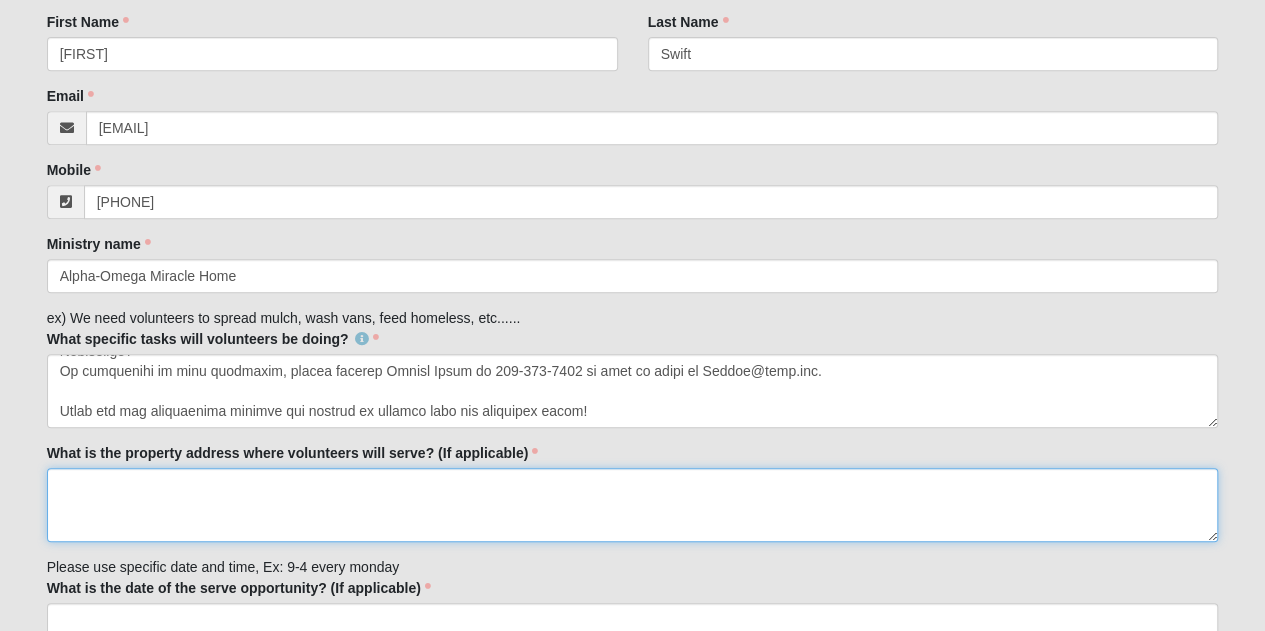 click on "What is the property address where volunteers will serve? (If applicable)" at bounding box center (633, 505) 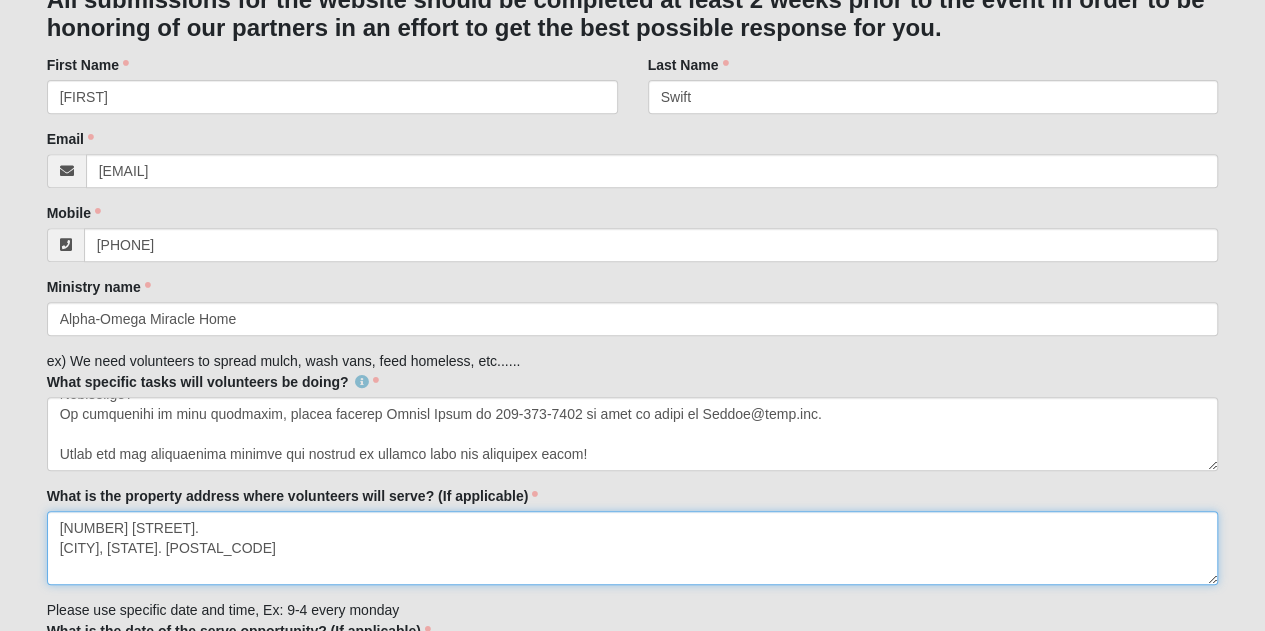 scroll, scrollTop: 358, scrollLeft: 0, axis: vertical 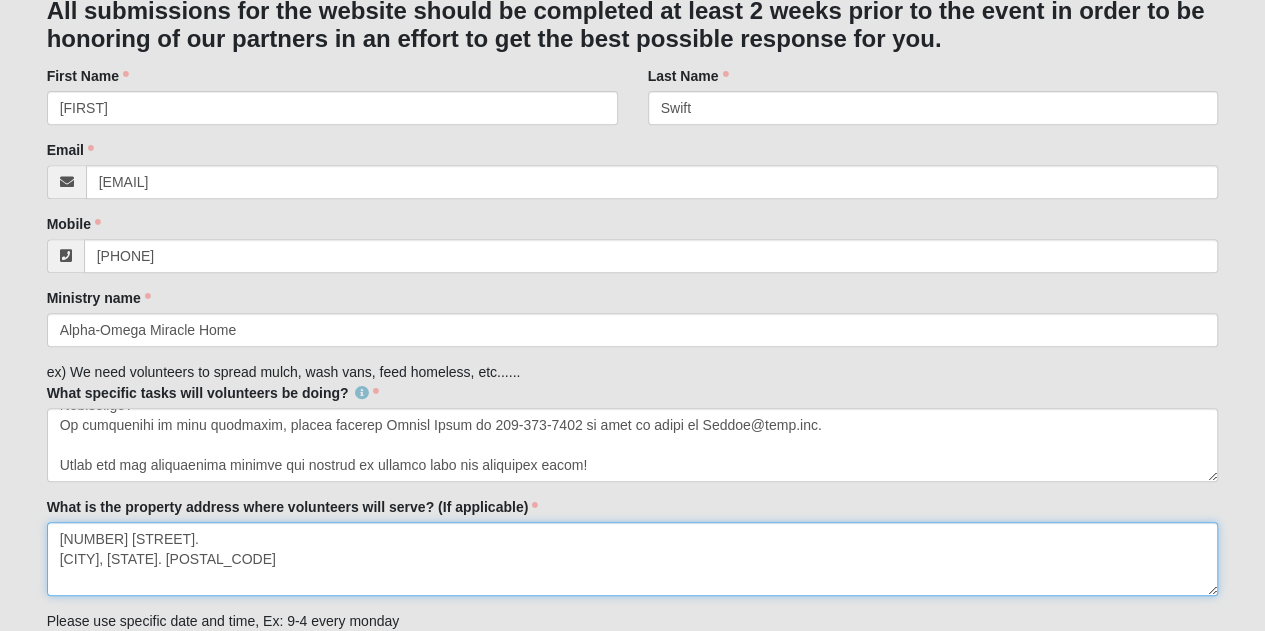 type on "[NUMBER] [STREET].
[CITY], [STATE]. [POSTAL_CODE]" 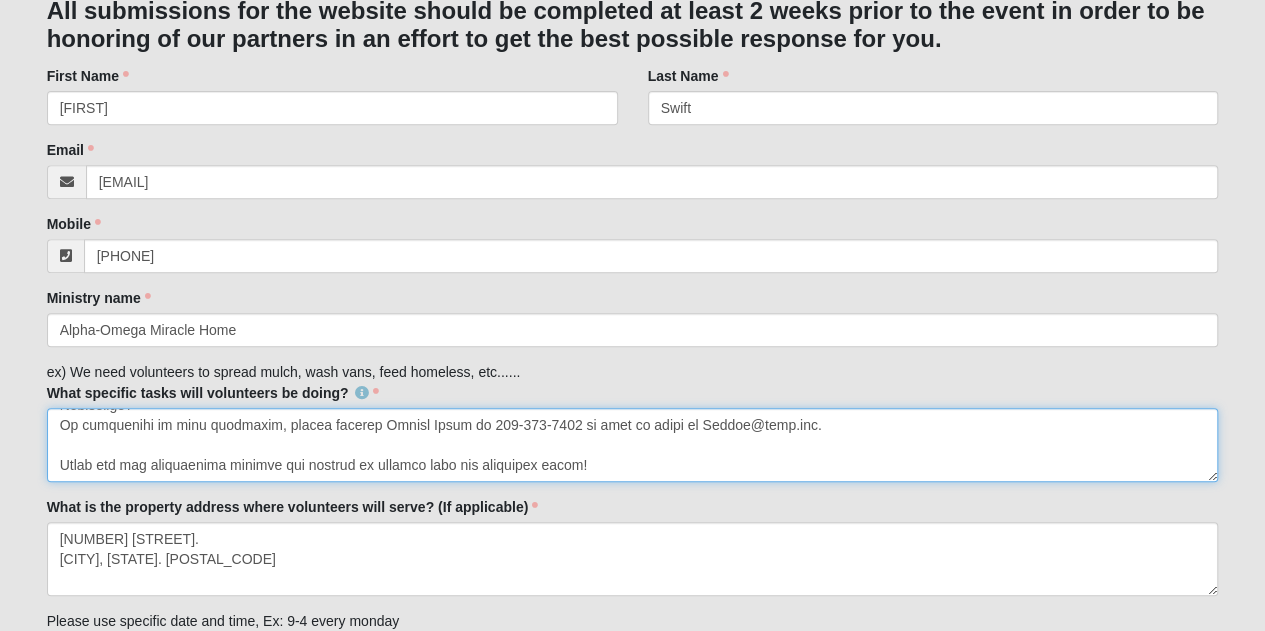 scroll, scrollTop: 0, scrollLeft: 0, axis: both 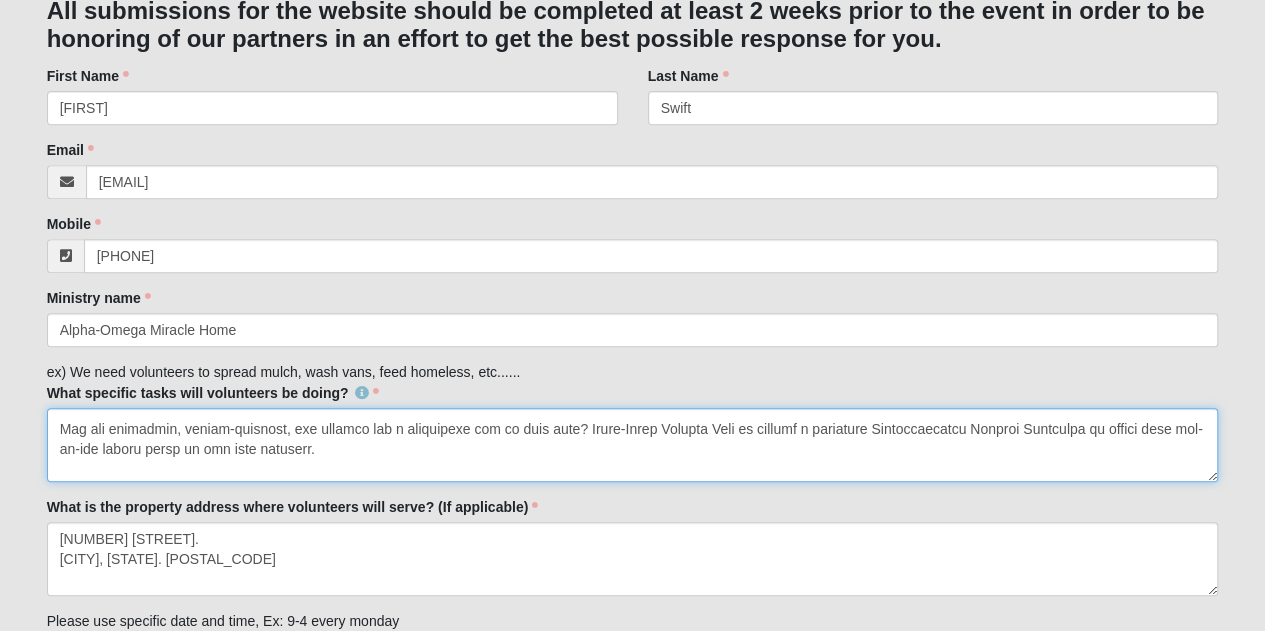 drag, startPoint x: 110, startPoint y: 425, endPoint x: 60, endPoint y: 418, distance: 50.48762 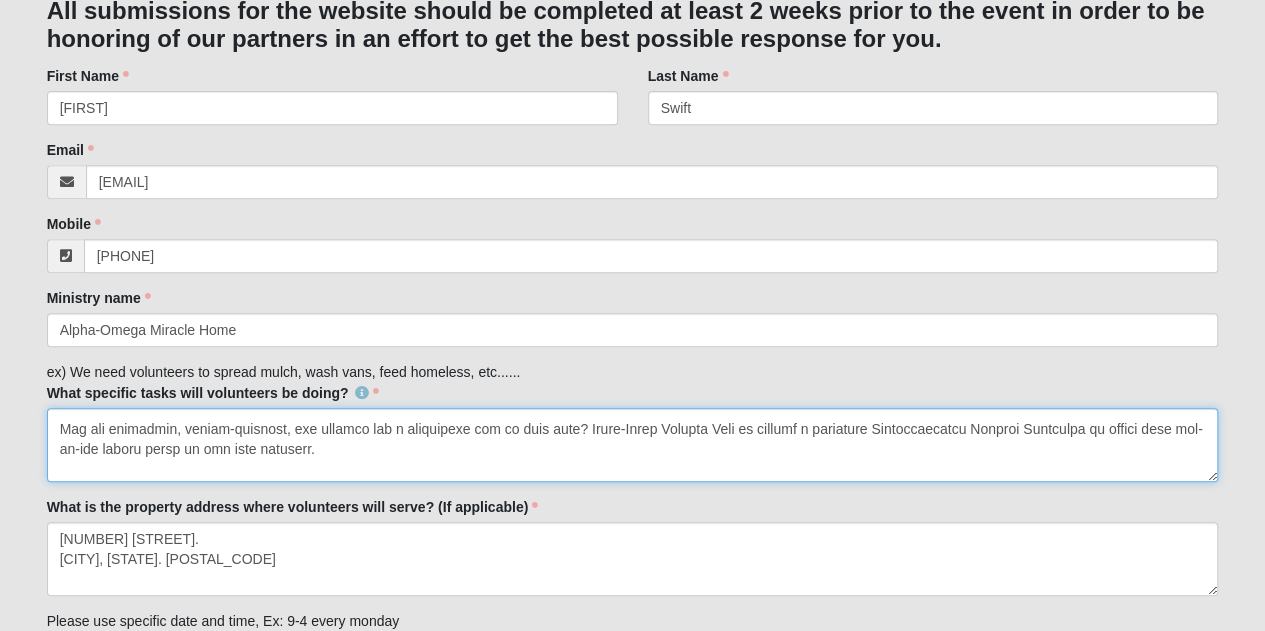 click on "What specific tasks will volunteers be doing?" at bounding box center [633, 445] 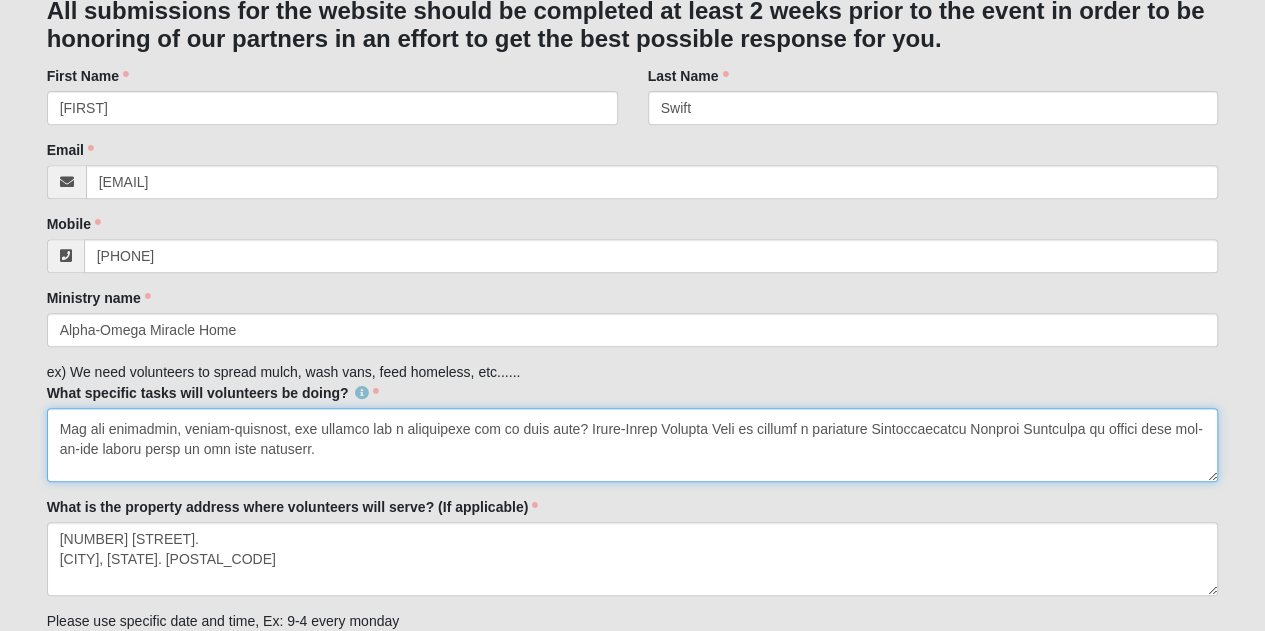 scroll, scrollTop: 54, scrollLeft: 0, axis: vertical 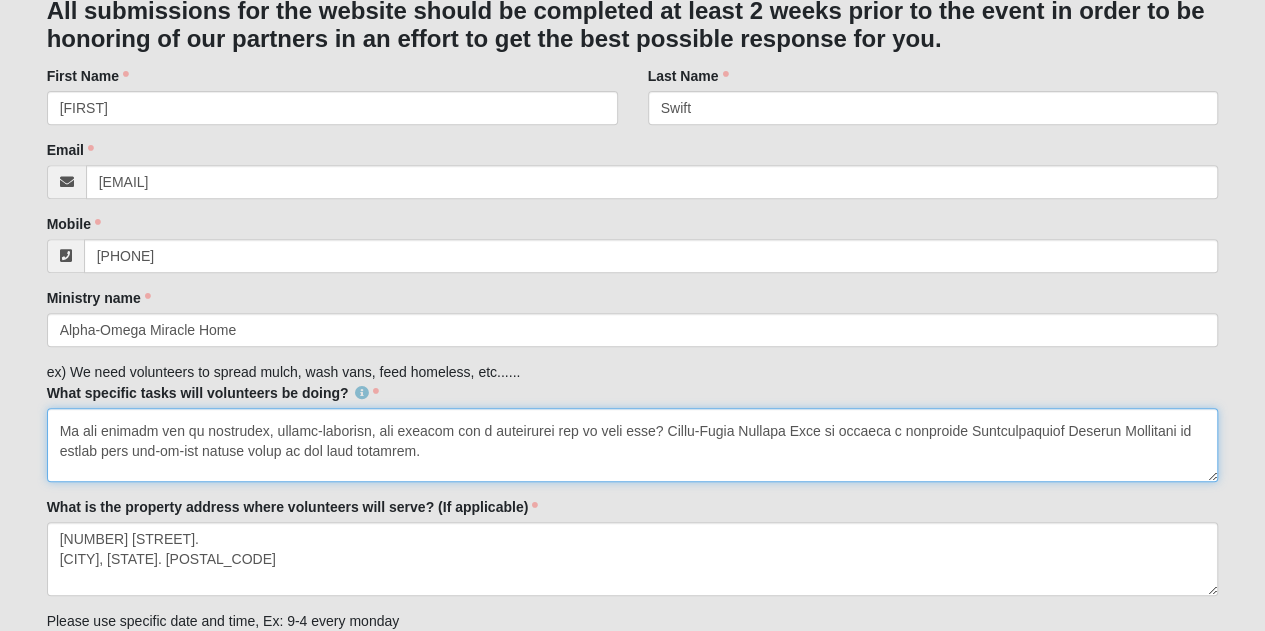 click on "What specific tasks will volunteers be doing?" at bounding box center [633, 445] 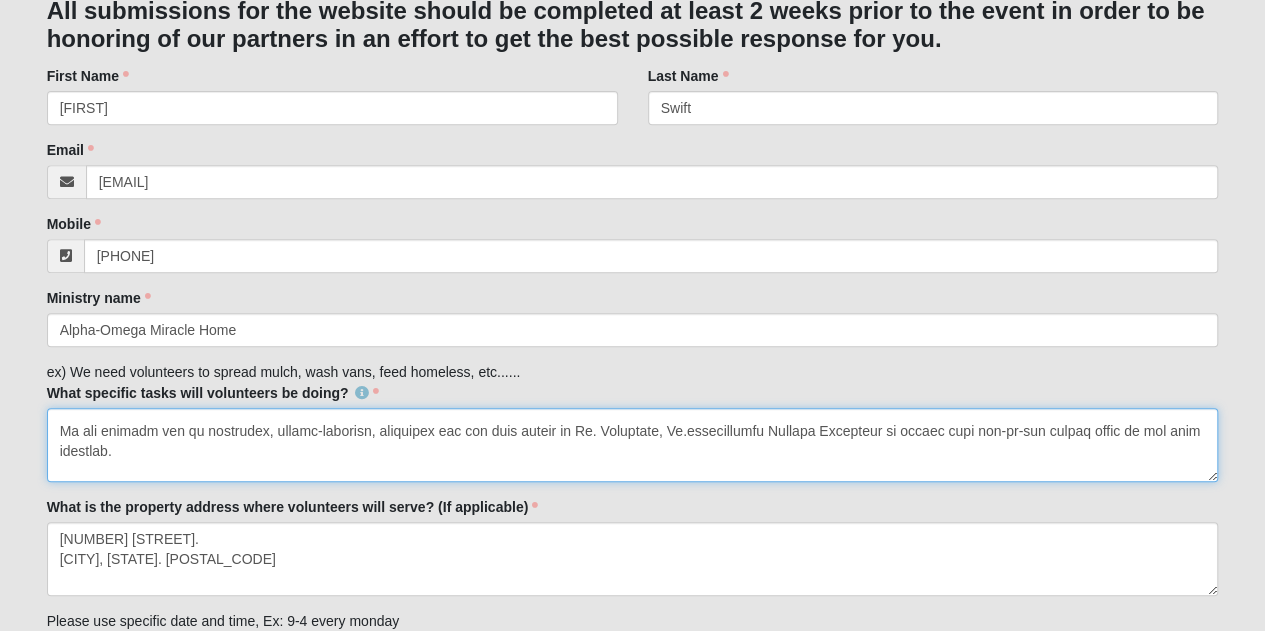 click on "What specific tasks will volunteers be doing?" at bounding box center (633, 445) 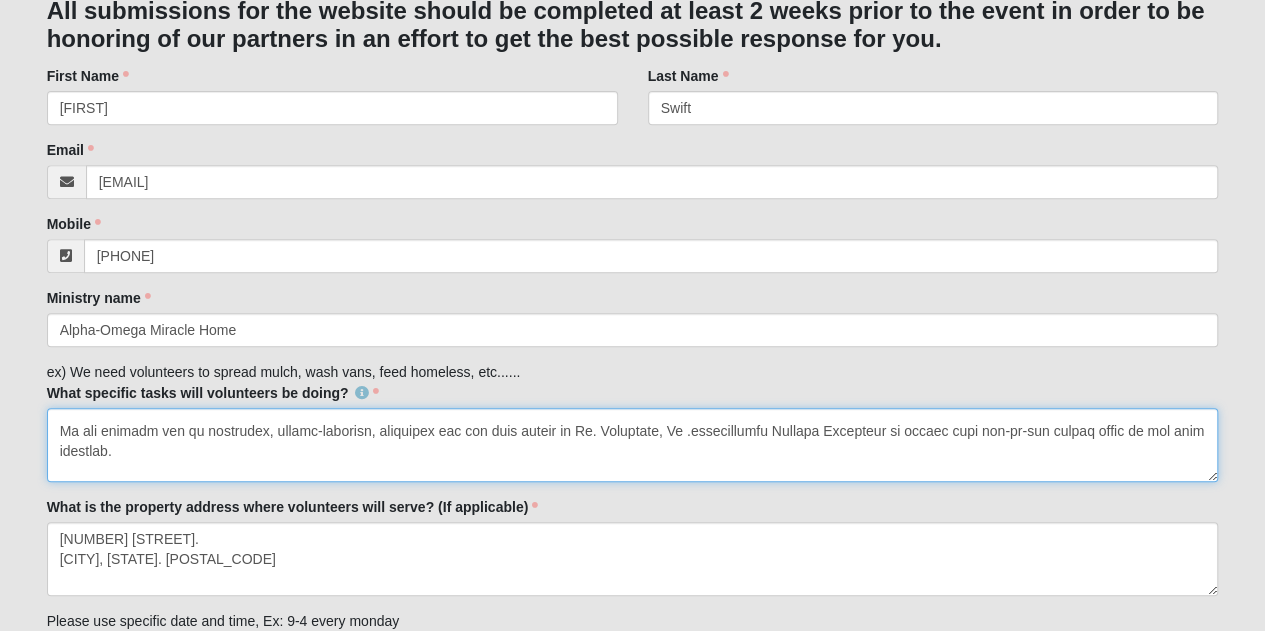 click on "What specific tasks will volunteers be doing?" at bounding box center (633, 445) 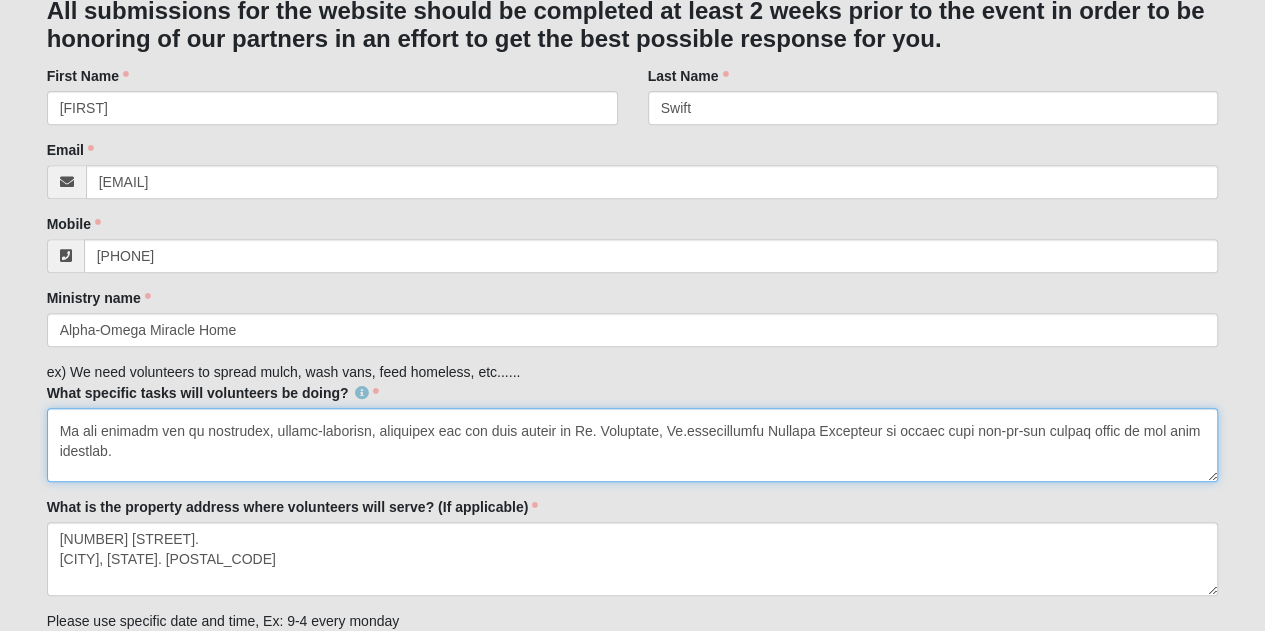drag, startPoint x: 660, startPoint y: 429, endPoint x: 842, endPoint y: 425, distance: 182.04395 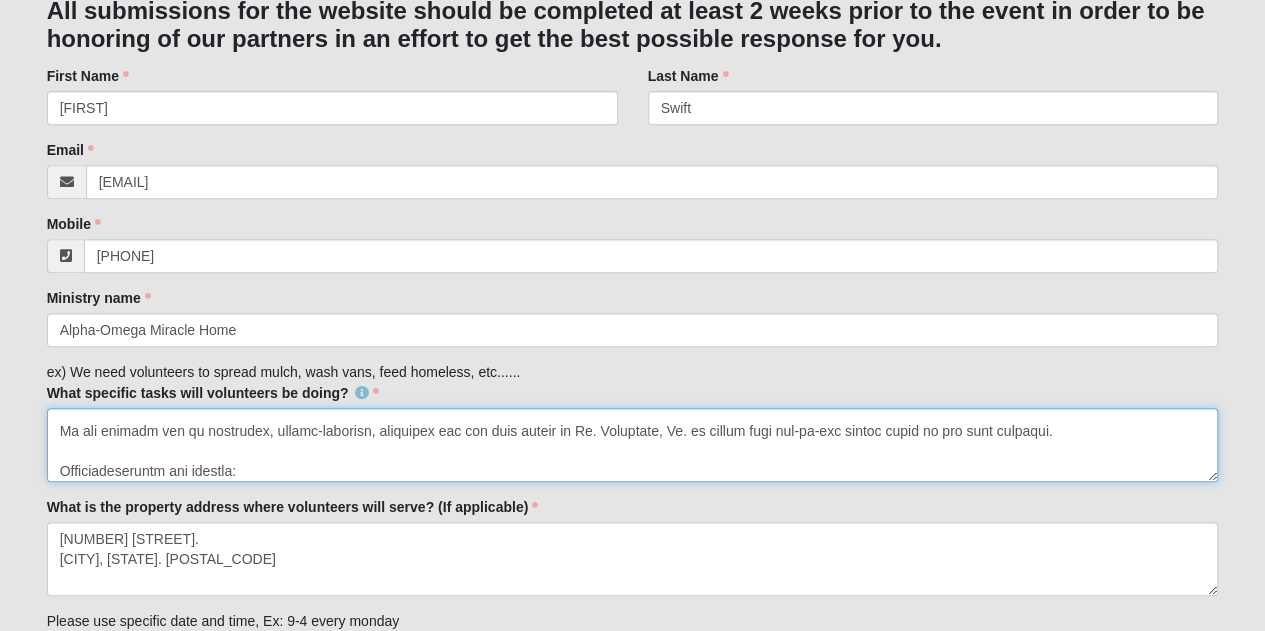 click on "What specific tasks will volunteers be doing?" at bounding box center [633, 445] 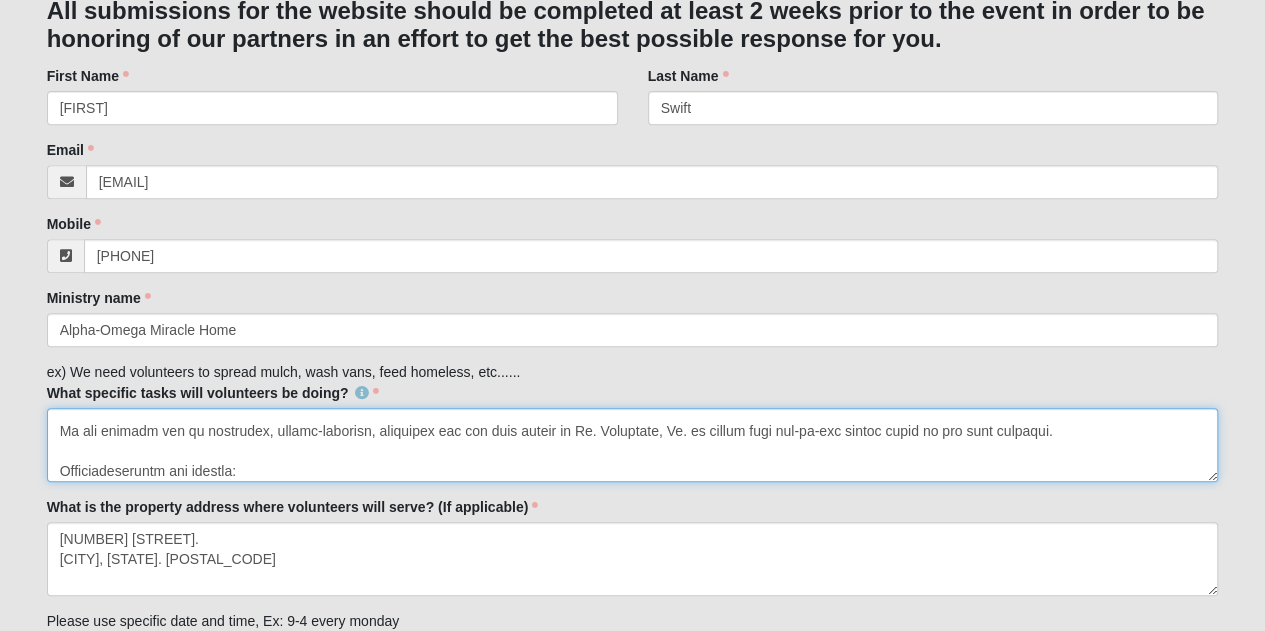 drag, startPoint x: 424, startPoint y: 428, endPoint x: 664, endPoint y: 427, distance: 240.00209 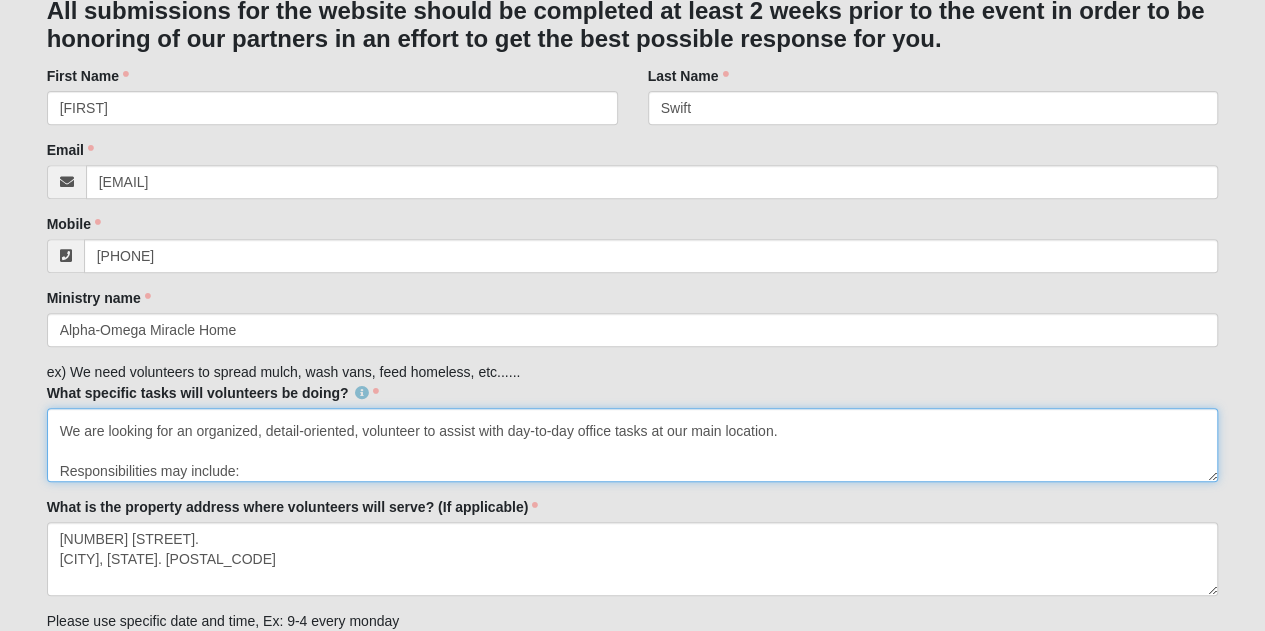 scroll, scrollTop: 94, scrollLeft: 0, axis: vertical 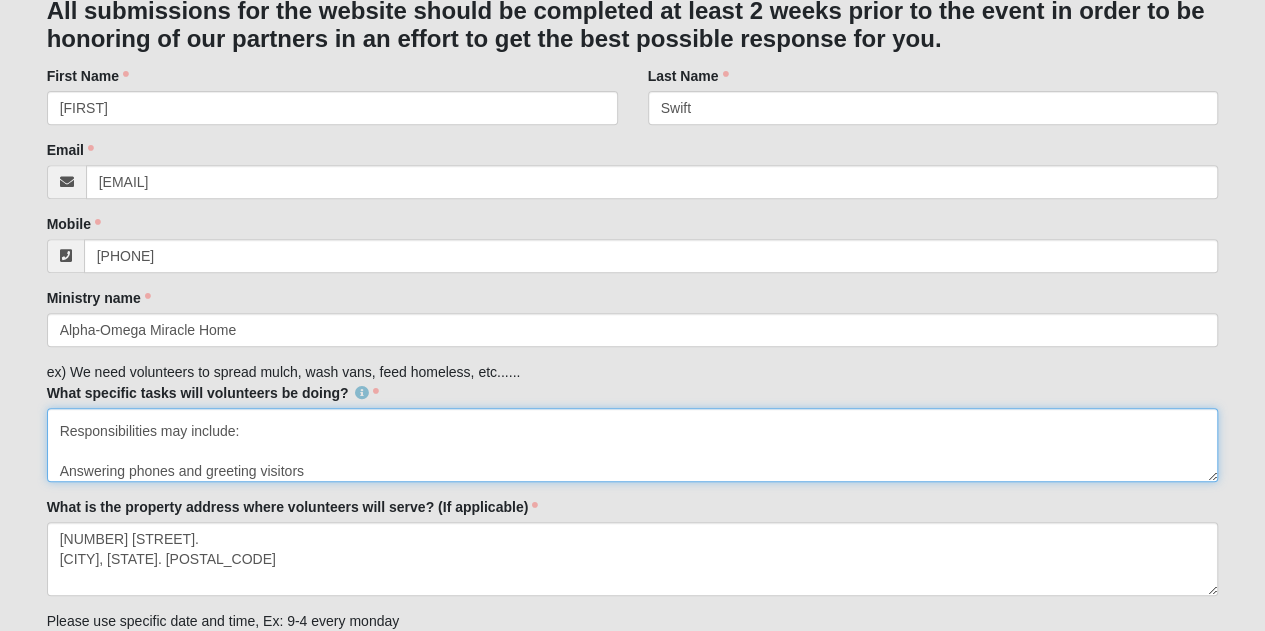 click on "Volunteer Opportunity: Administrative Support Needed
[BRAND_NAME]
We are looking for an organized, detail-oriented, volunteer to assist with day-to-day office tasks at our main location.
Responsibilities may include:
Answering phones and greeting visitors
Filing and organizing paperwork
Assisting with data entry
Preparing mailings and other communications
Supporting staff with general administrative needs
Ideal candidates are:
Friendly and professional
Comfortable using a computer and basic office equipment
Able to commit to at least one regular shift per week during business hours
Your time and talents can make a real difference in the lives of senior women, single mothers, and children who are rebuilding their lives through our transitional housing program.
Interested?
If interested or have questions, please contact [FIRST] [LAST] at [PHONE] or send an email to [EMAIL].
Thank you for considering joining our mission to restore hope and transform lives!" at bounding box center [633, 445] 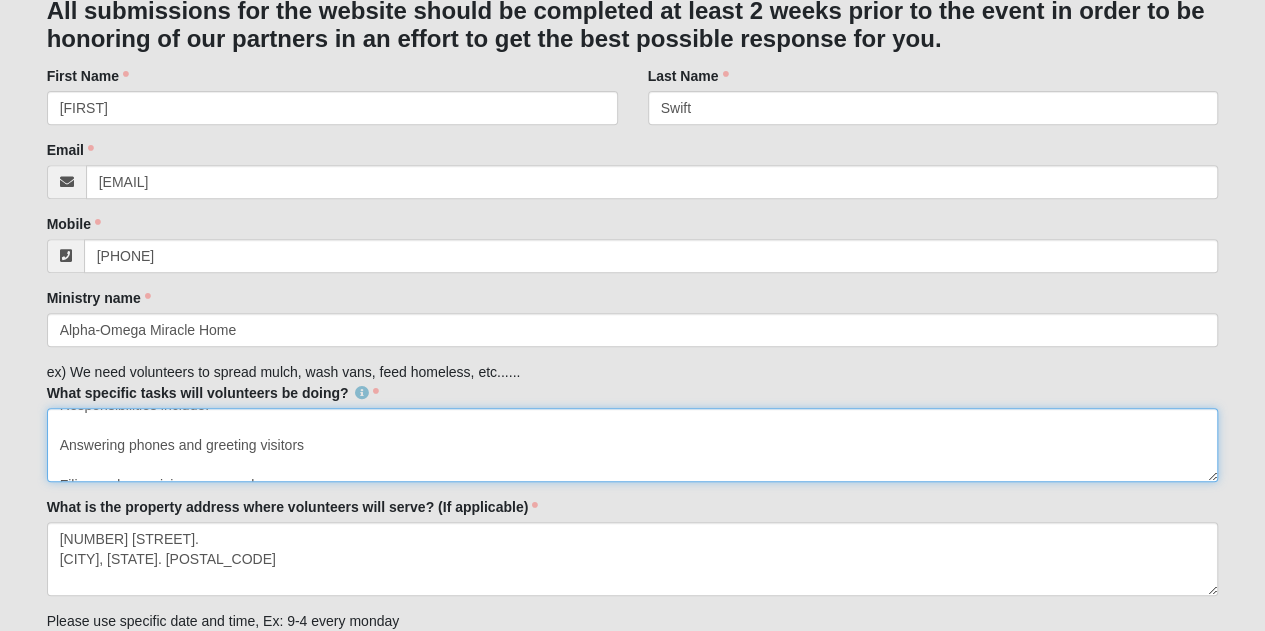 scroll, scrollTop: 134, scrollLeft: 0, axis: vertical 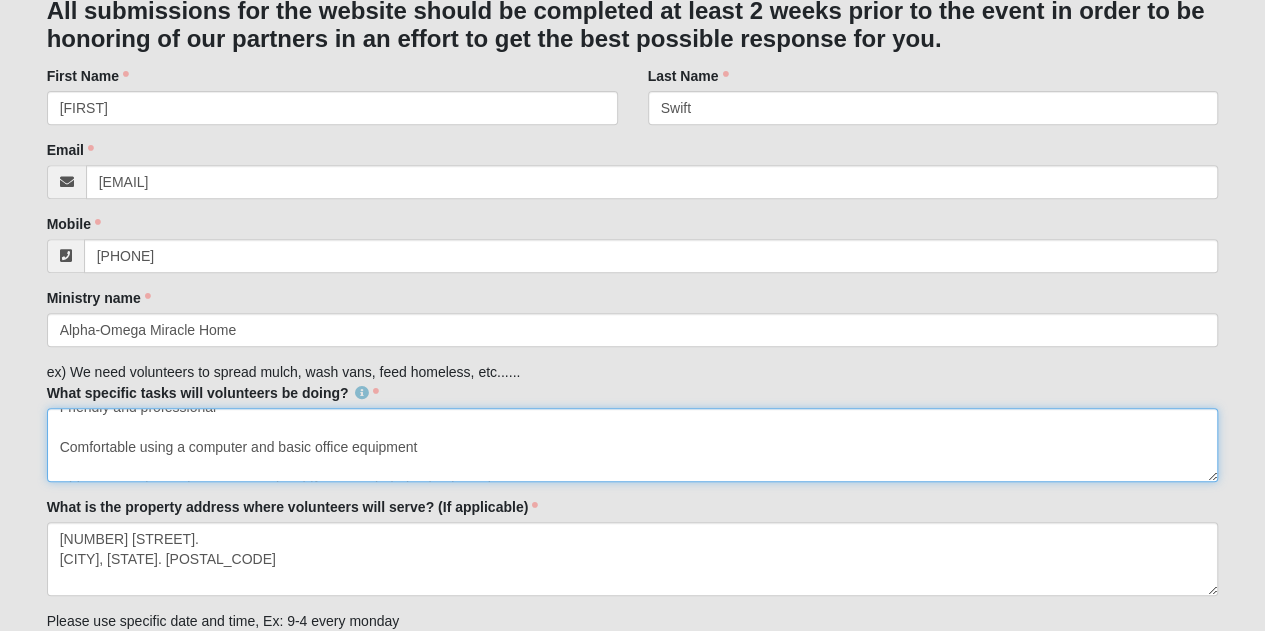 drag, startPoint x: 54, startPoint y: 427, endPoint x: 309, endPoint y: 425, distance: 255.00784 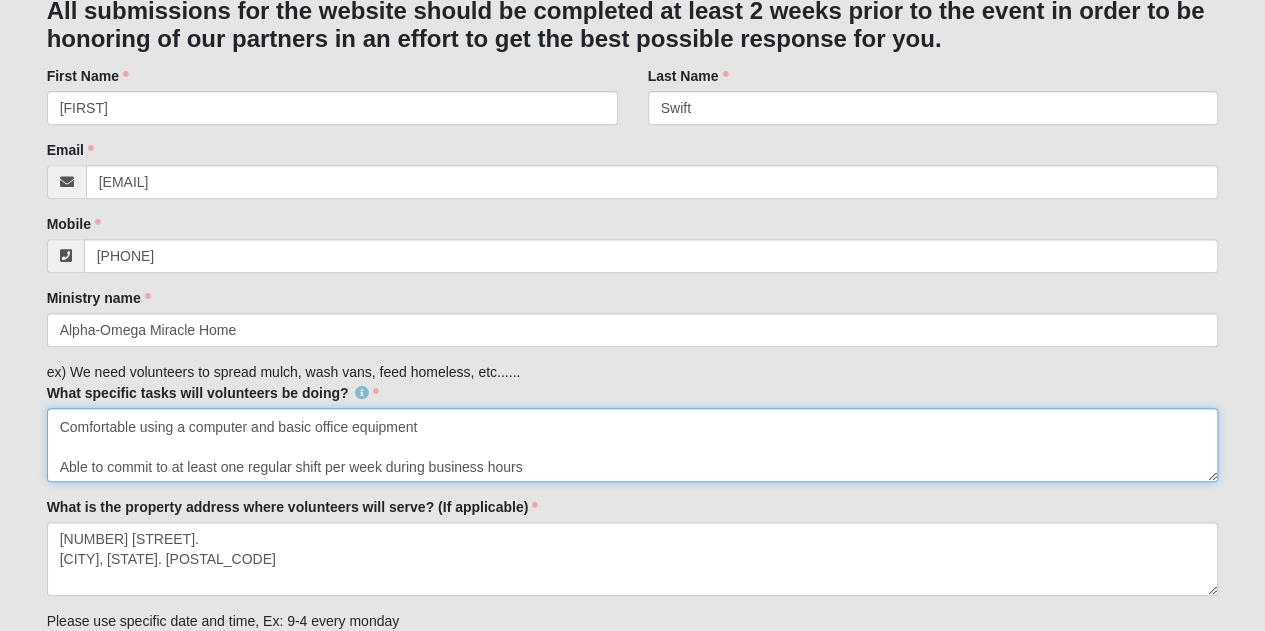 scroll, scrollTop: 318, scrollLeft: 0, axis: vertical 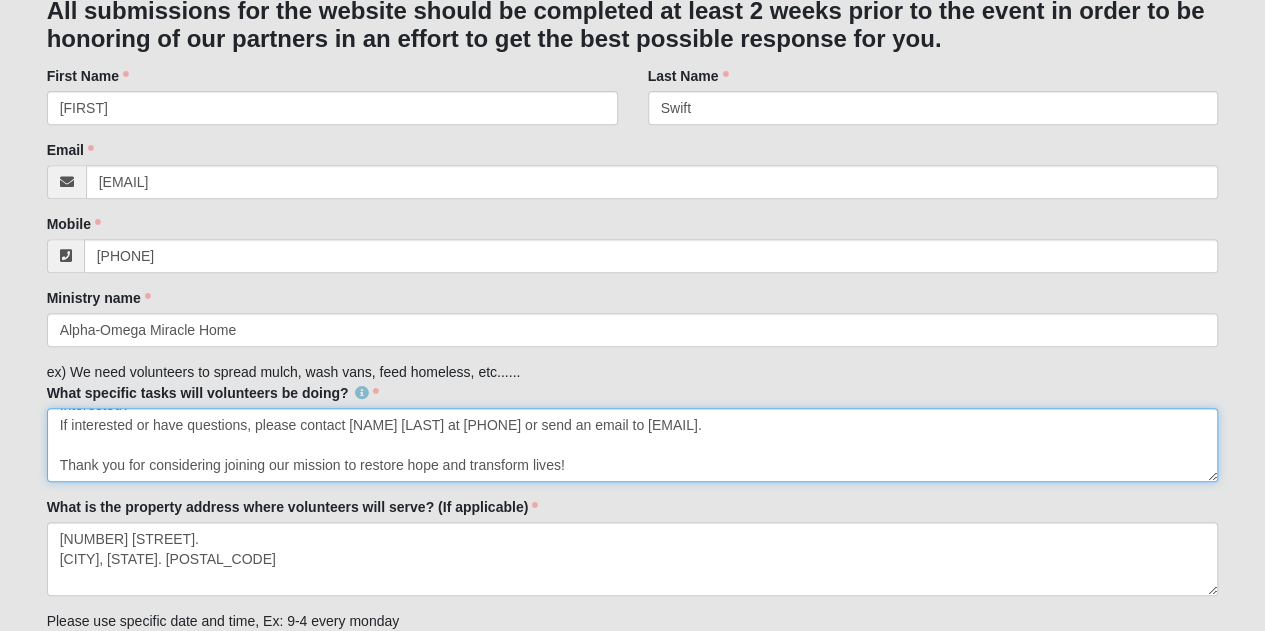 drag, startPoint x: 57, startPoint y: 421, endPoint x: 558, endPoint y: 516, distance: 509.92746 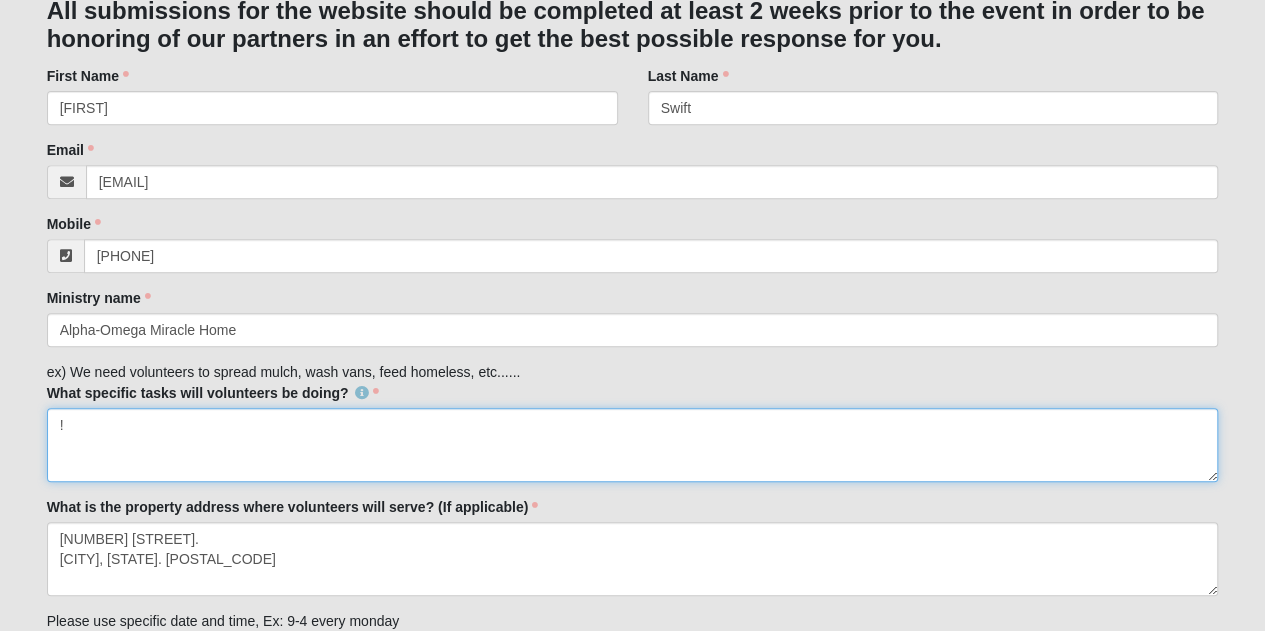 scroll, scrollTop: 0, scrollLeft: 0, axis: both 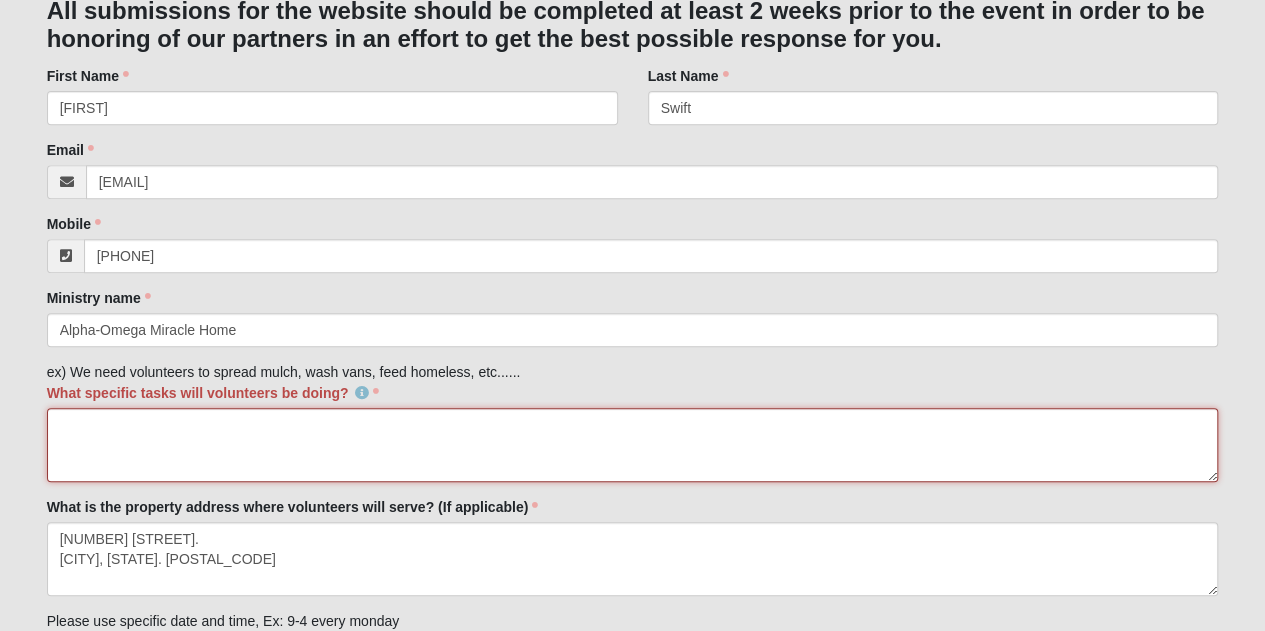 click on "What specific tasks will volunteers be doing?" at bounding box center (633, 445) 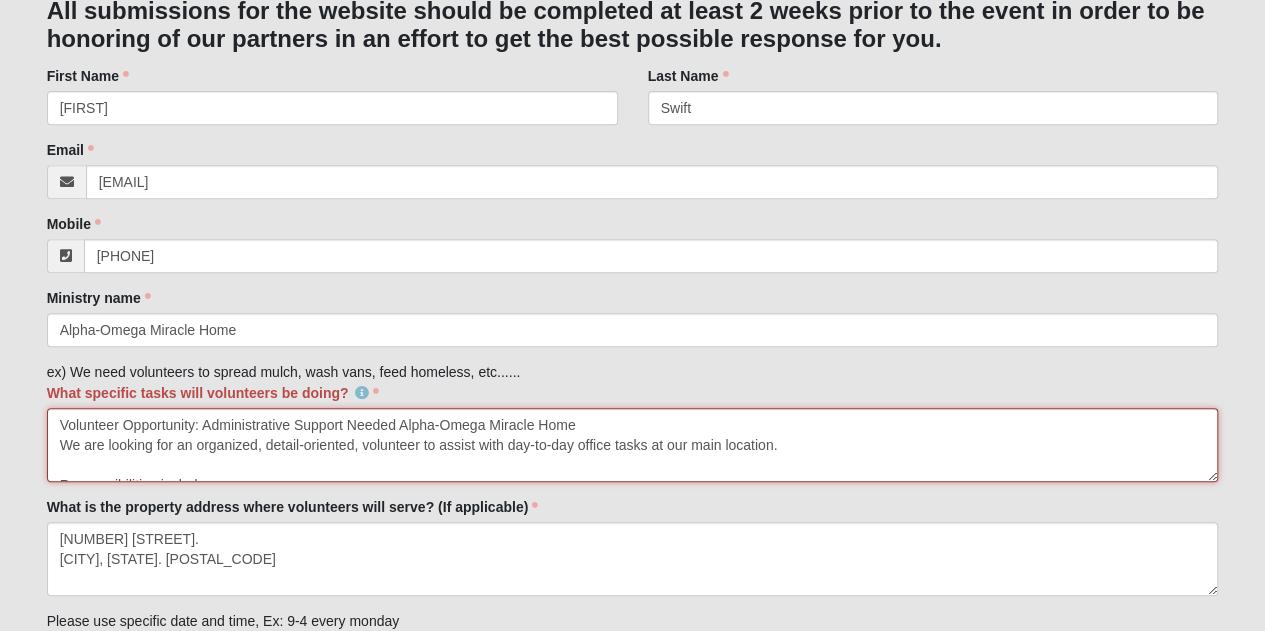 scroll, scrollTop: 371, scrollLeft: 0, axis: vertical 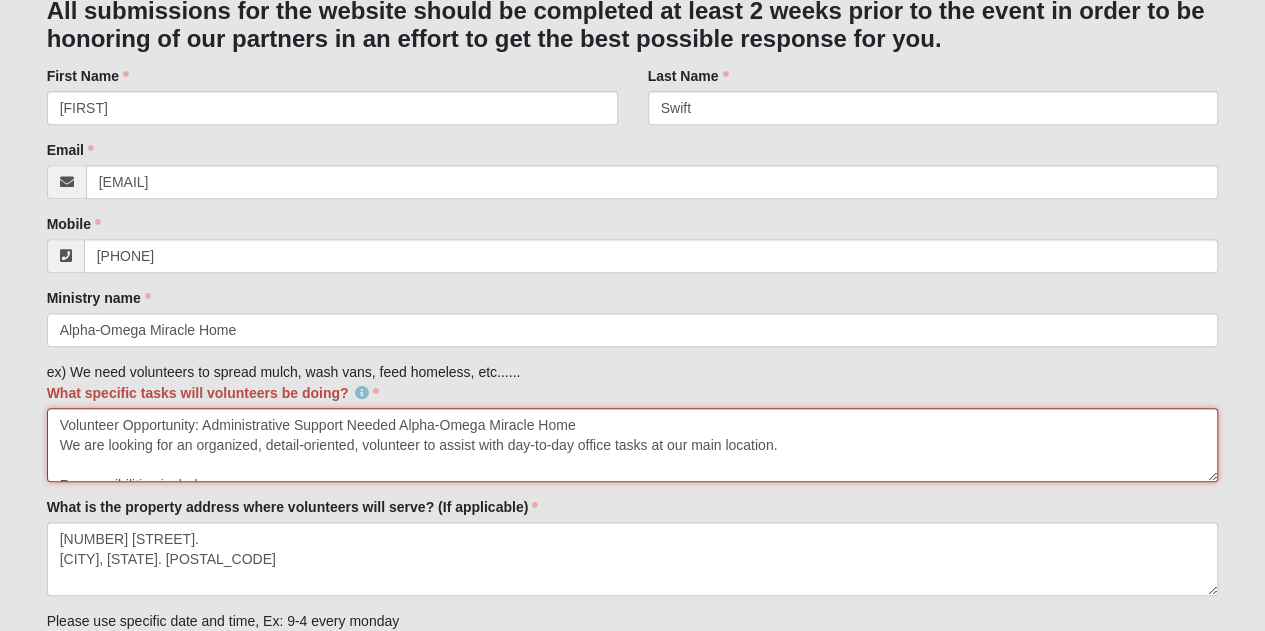 click on "Volunteer Opportunity: Administrative Support Needed Alpha-Omega Miracle Home
We are looking for an organized, detail-oriented, volunteer to assist with day-to-day office tasks at our main location.
Responsibilities include:
Answering phones and greeting visitors
Filing and organizing paperwork
Assisting with data entry
Preparing mailings and other communications
Supporting staff with general administrative needs
Comfortable using a computer and basic office equipment
Able to commit to at least one regular shift per week during business hours
If interested or have questions, please contact [FIRST] [LAST] at [PHONE] or send an email to [EMAIL].
Thank you for considering joining our mission to restore hope and transform lives!" at bounding box center [633, 445] 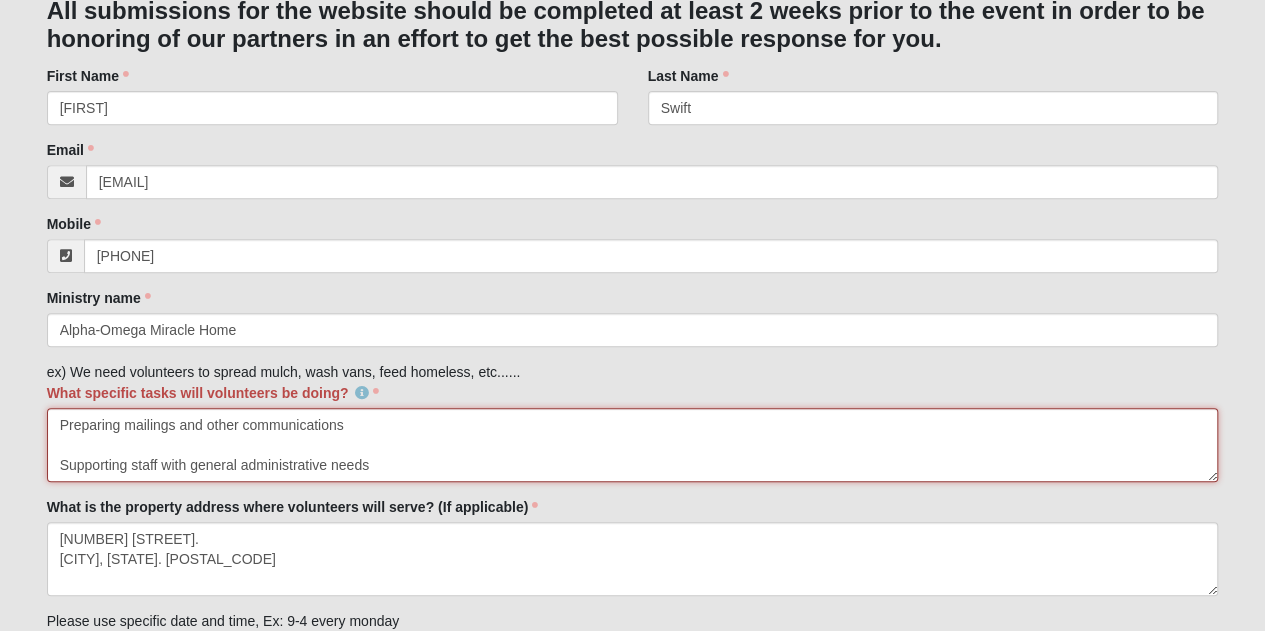 scroll, scrollTop: 280, scrollLeft: 0, axis: vertical 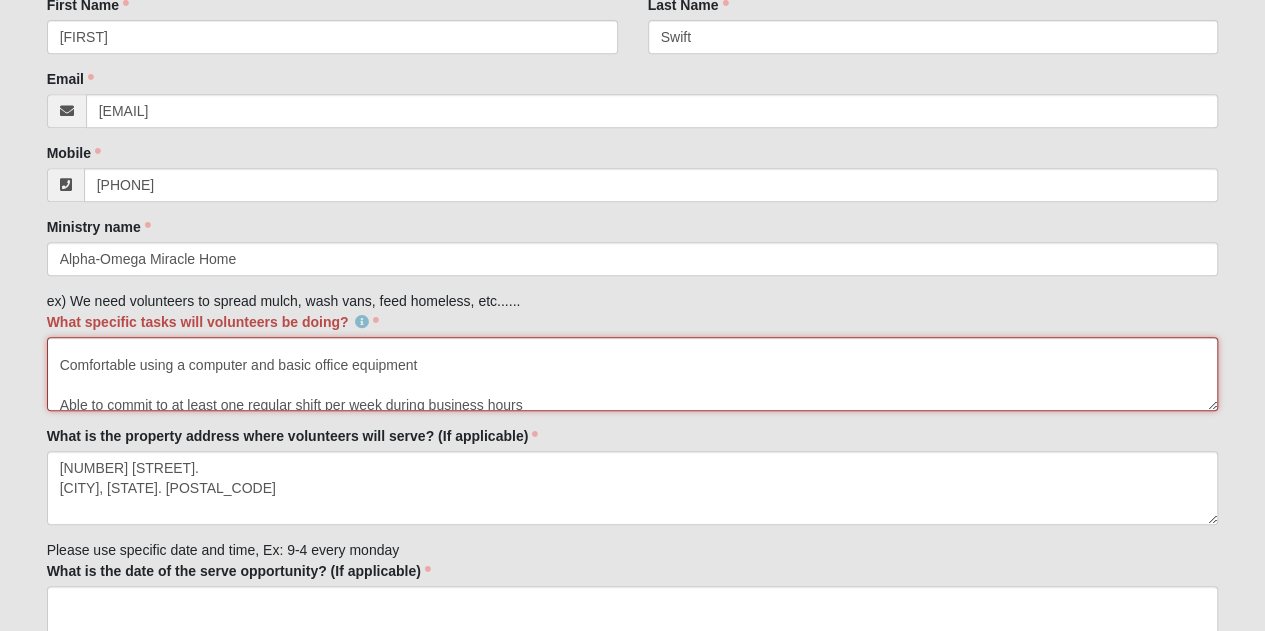 drag, startPoint x: 62, startPoint y: 350, endPoint x: 214, endPoint y: 349, distance: 152.0033 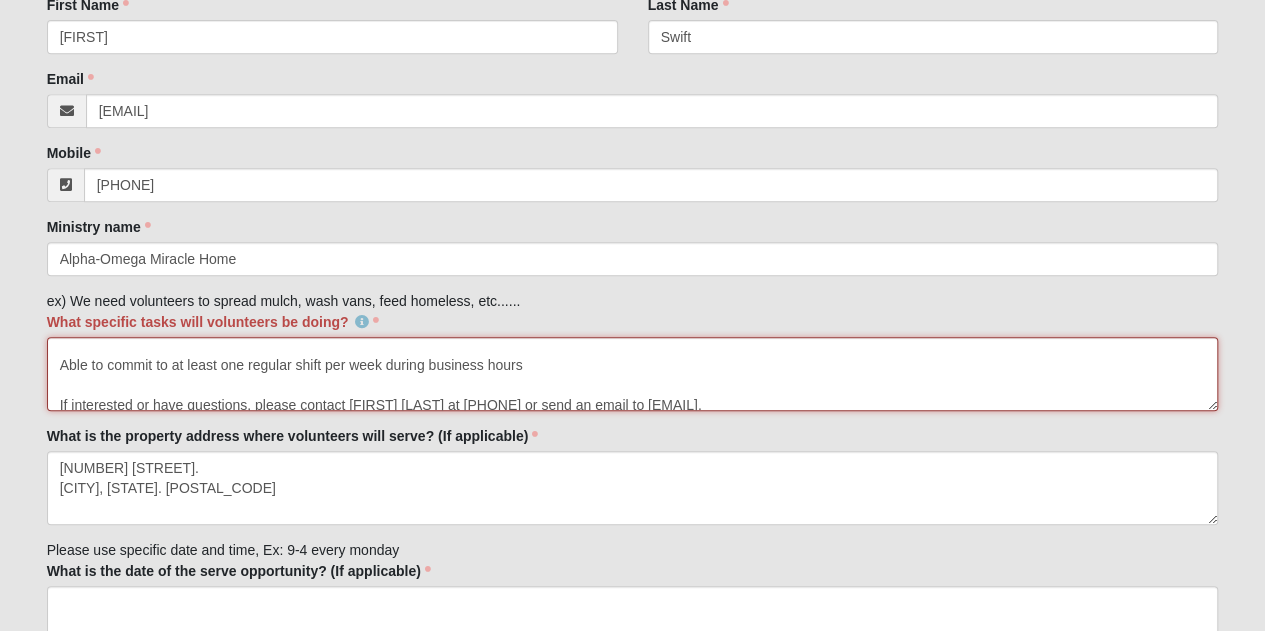 scroll, scrollTop: 344, scrollLeft: 0, axis: vertical 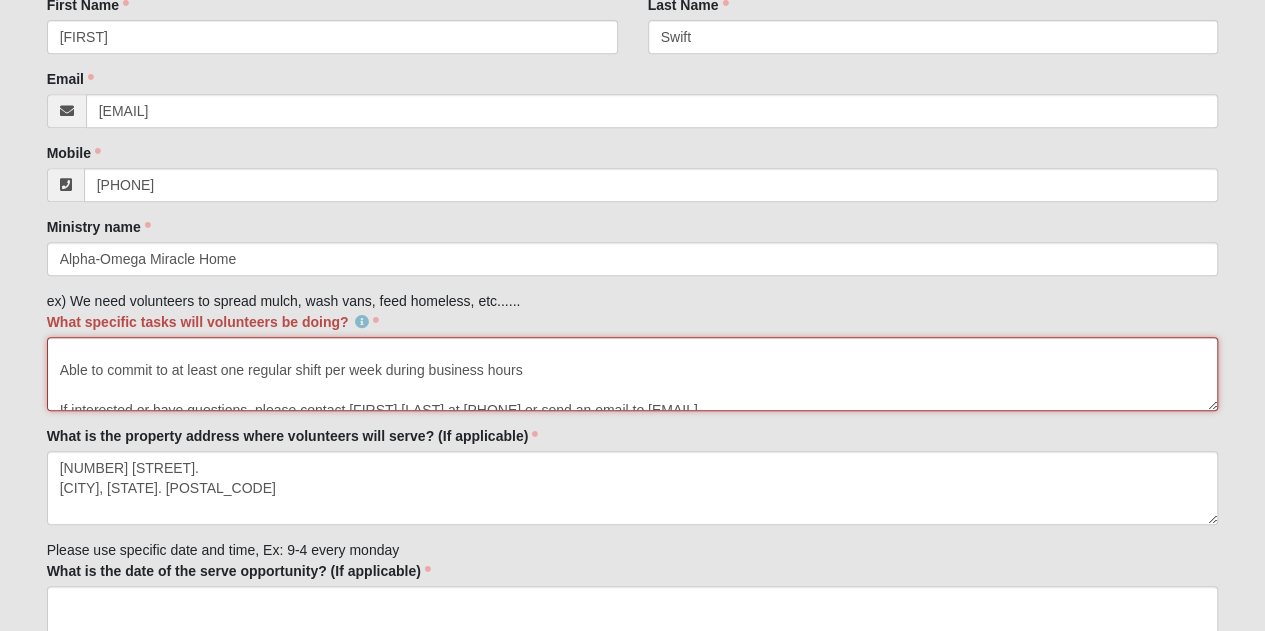 drag, startPoint x: 524, startPoint y: 360, endPoint x: 162, endPoint y: 351, distance: 362.11185 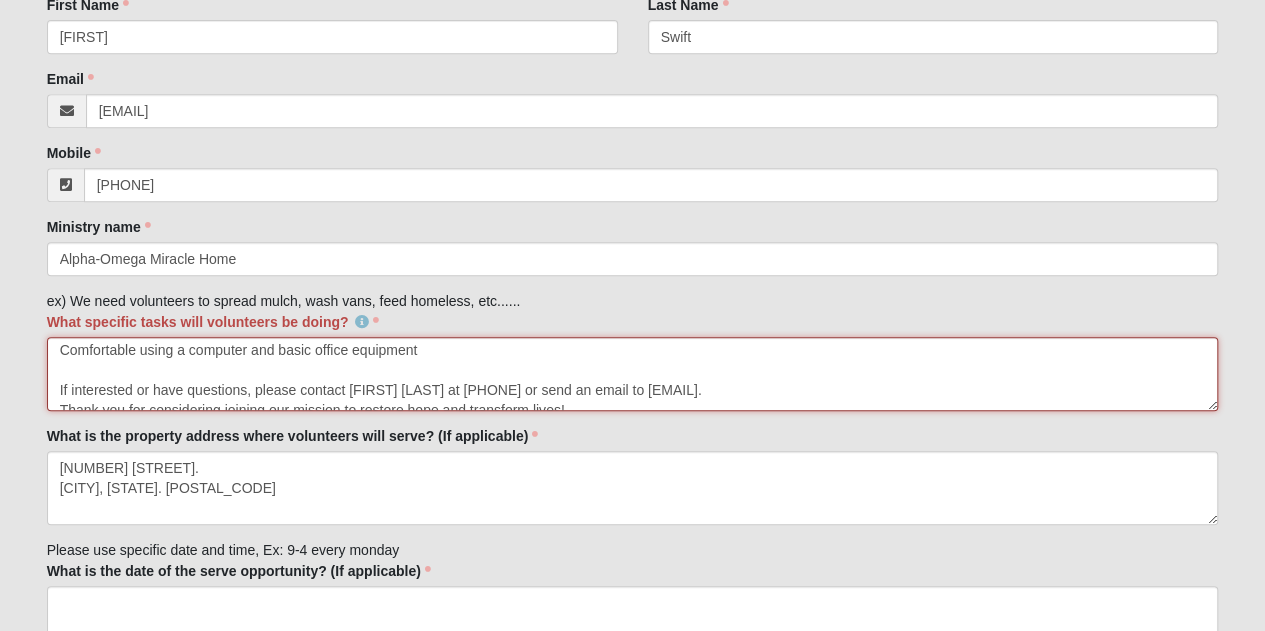 scroll, scrollTop: 304, scrollLeft: 0, axis: vertical 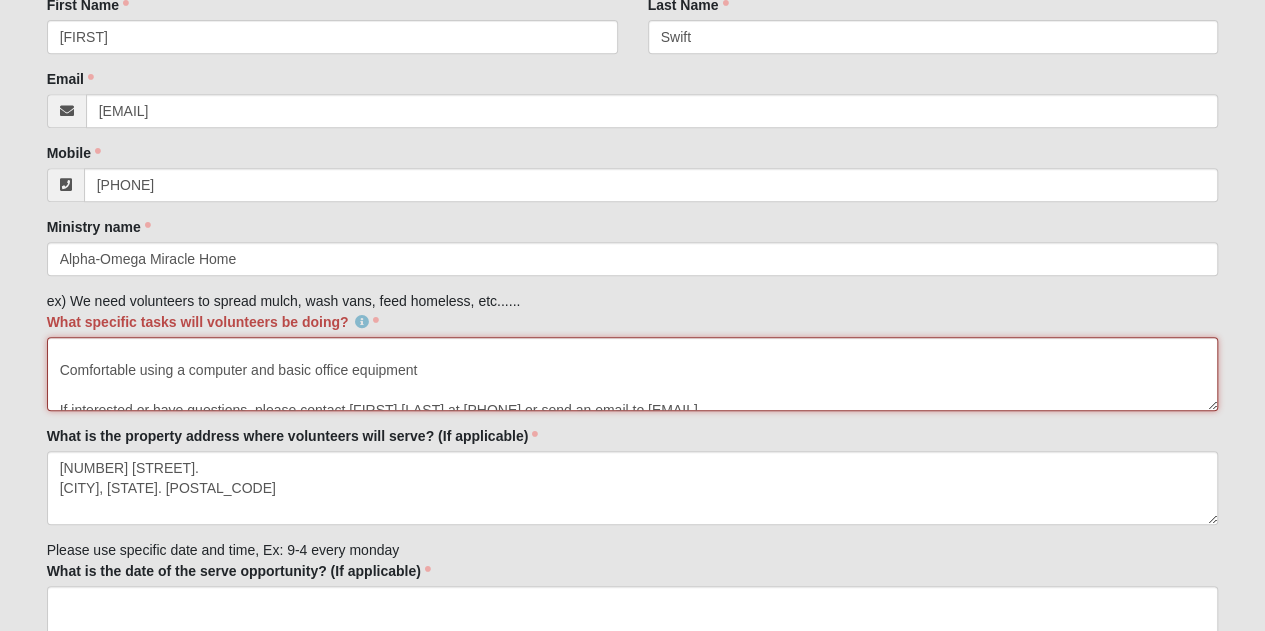 type on "Volunteer Opportunity: Administrative Support Needed [BRAND_NAME]
We are looking for an organized, detail-oriented, volunteer to assist with day-to-day office tasks at our main location.
Responsibilities include:
Answering phones and greeting visitors
Filing and organizing paperwork
Assisting with data entry
Preparing mailings and other communications
Supporting staff with general administrative needs
Comfortable using a computer and basic office equipment
If interested or have questions, please contact [FIRST] [LAST] at [PHONE] or send an email to [EMAIL].
Thank you for considering joining our mission to restore hope and transform lives!" 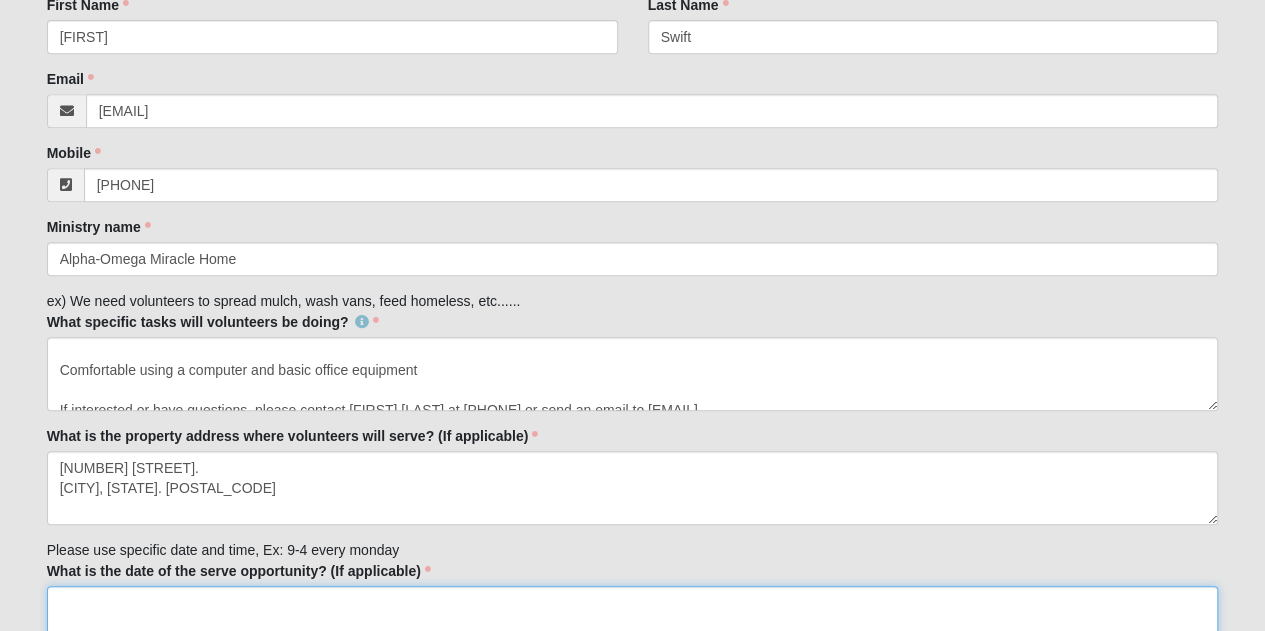 click on "What is the date of the serve opportunity? (If applicable)" at bounding box center (633, 623) 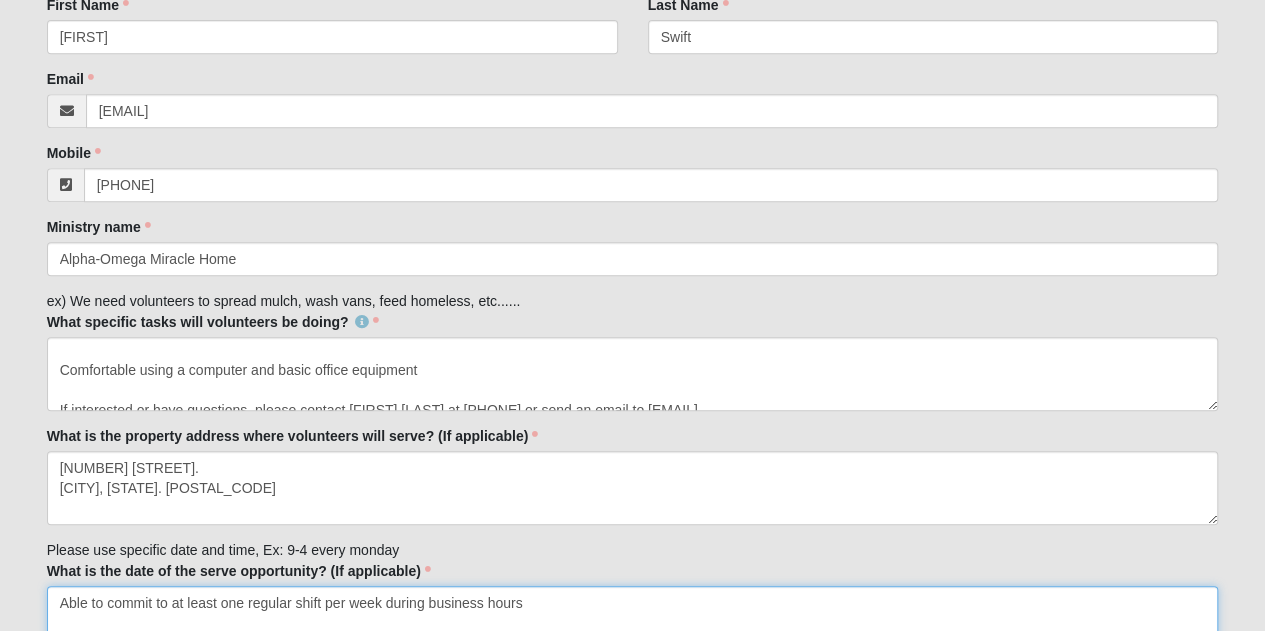 click on "Able to commit to at least one regular shift per week during business hours" at bounding box center (633, 623) 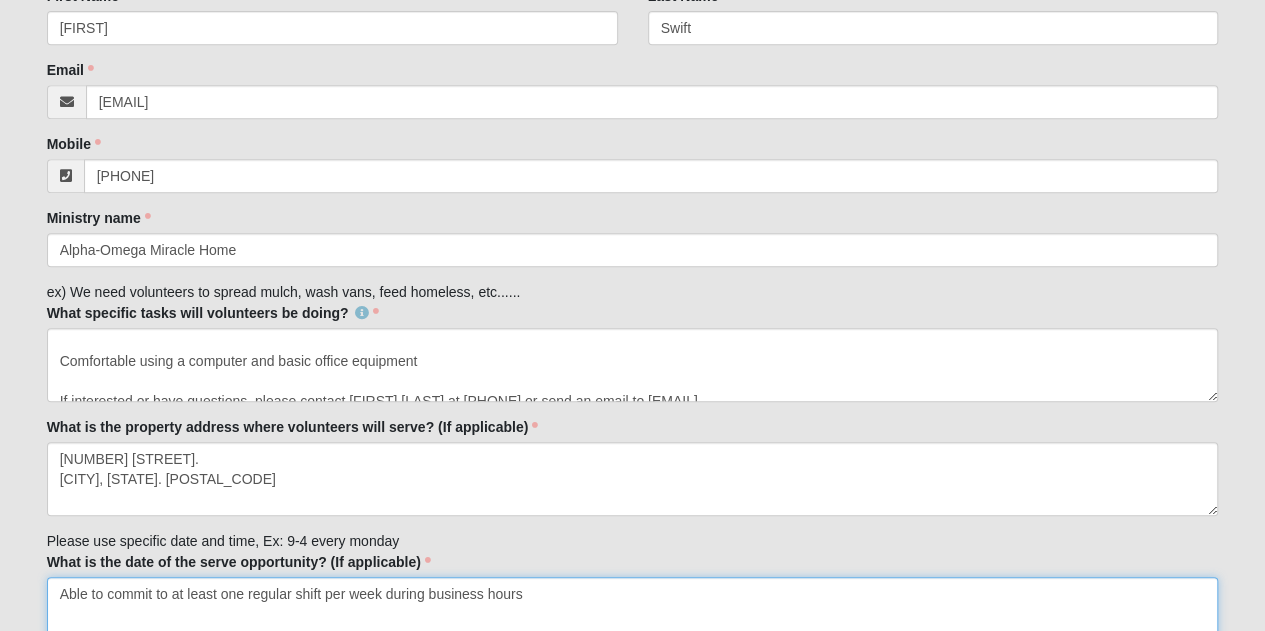 click on "Able to commit to at least one regular shift per week during business hours" at bounding box center [633, 614] 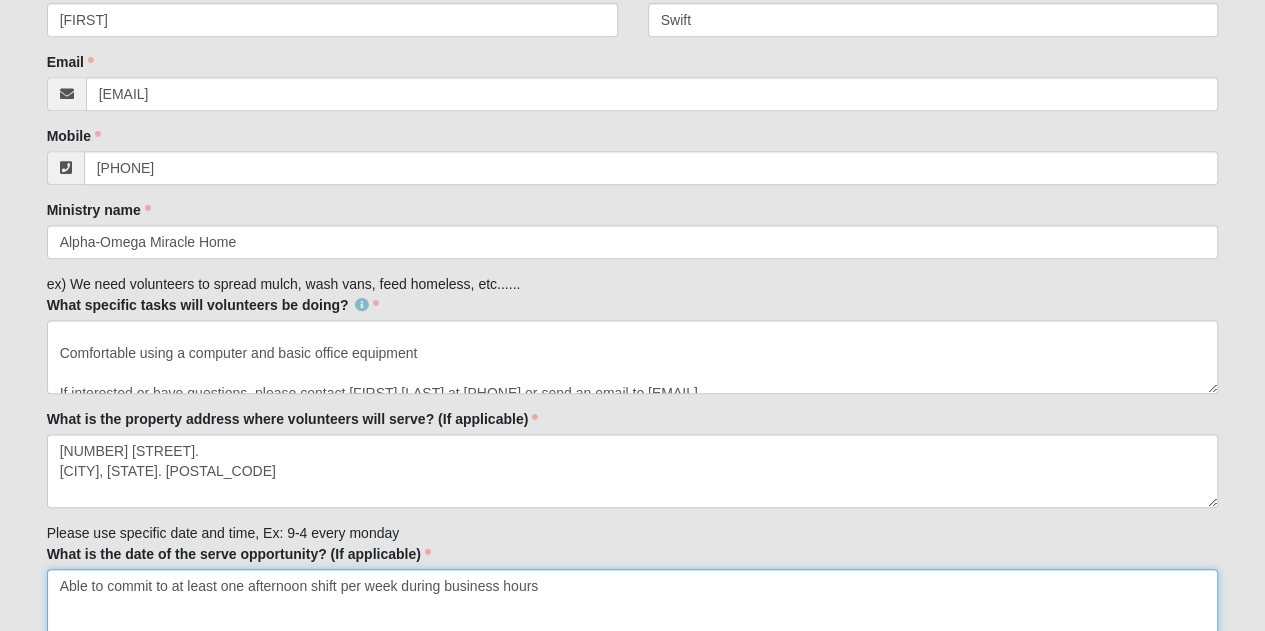 drag, startPoint x: 402, startPoint y: 599, endPoint x: 562, endPoint y: 601, distance: 160.0125 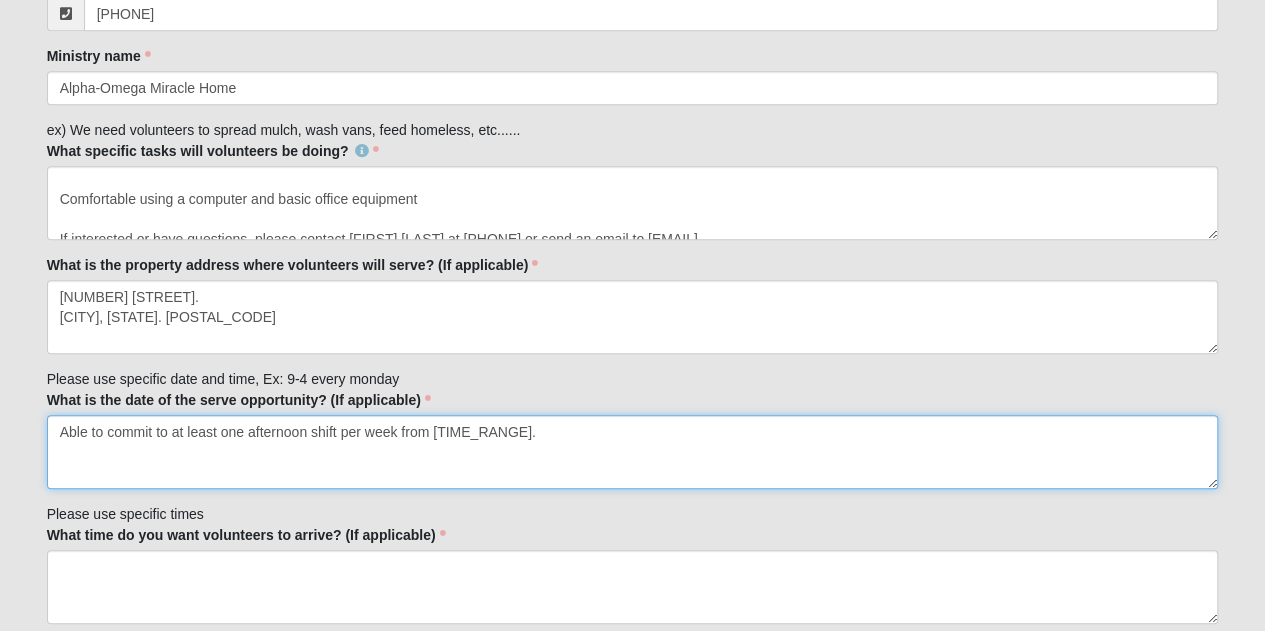 scroll, scrollTop: 603, scrollLeft: 0, axis: vertical 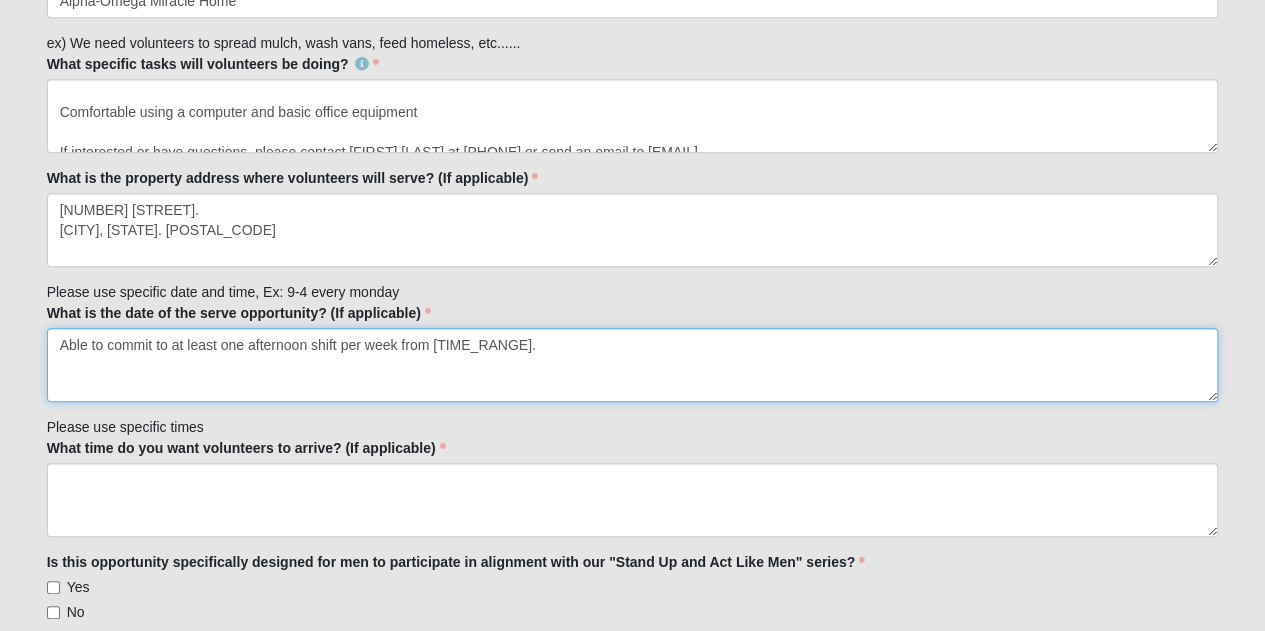 type on "Able to commit to at least one afternoon shift per week from [TIME_RANGE]." 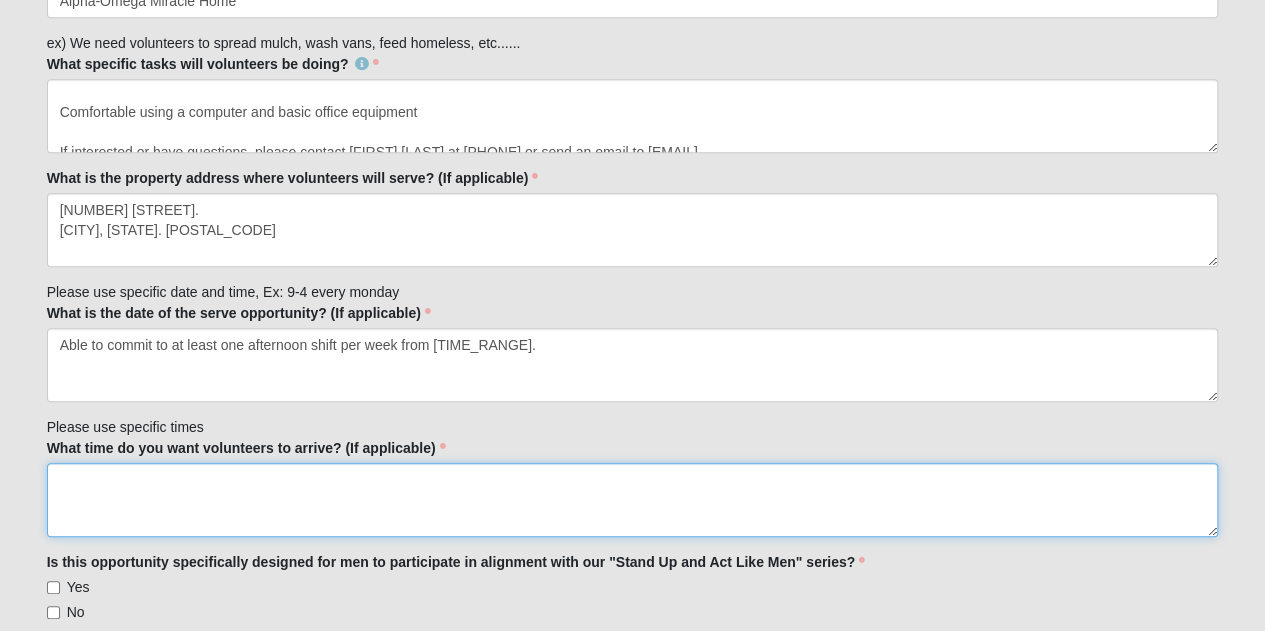 click on "What time do you want volunteers to arrive? (If applicable)" at bounding box center (633, 500) 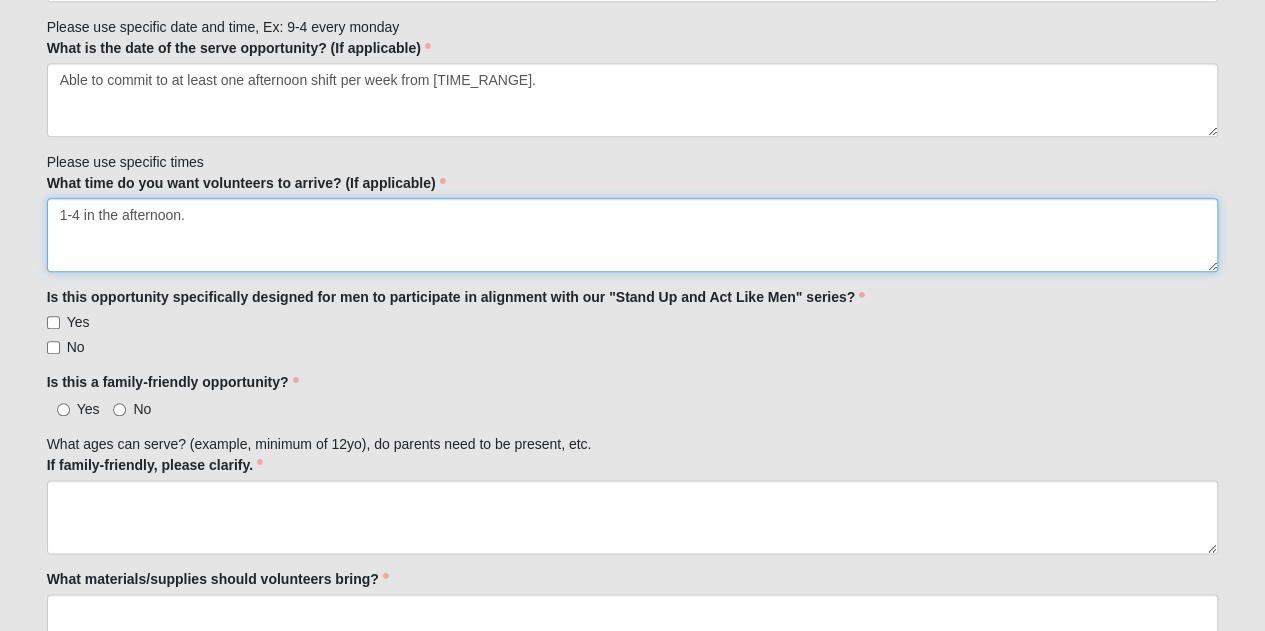 scroll, scrollTop: 960, scrollLeft: 0, axis: vertical 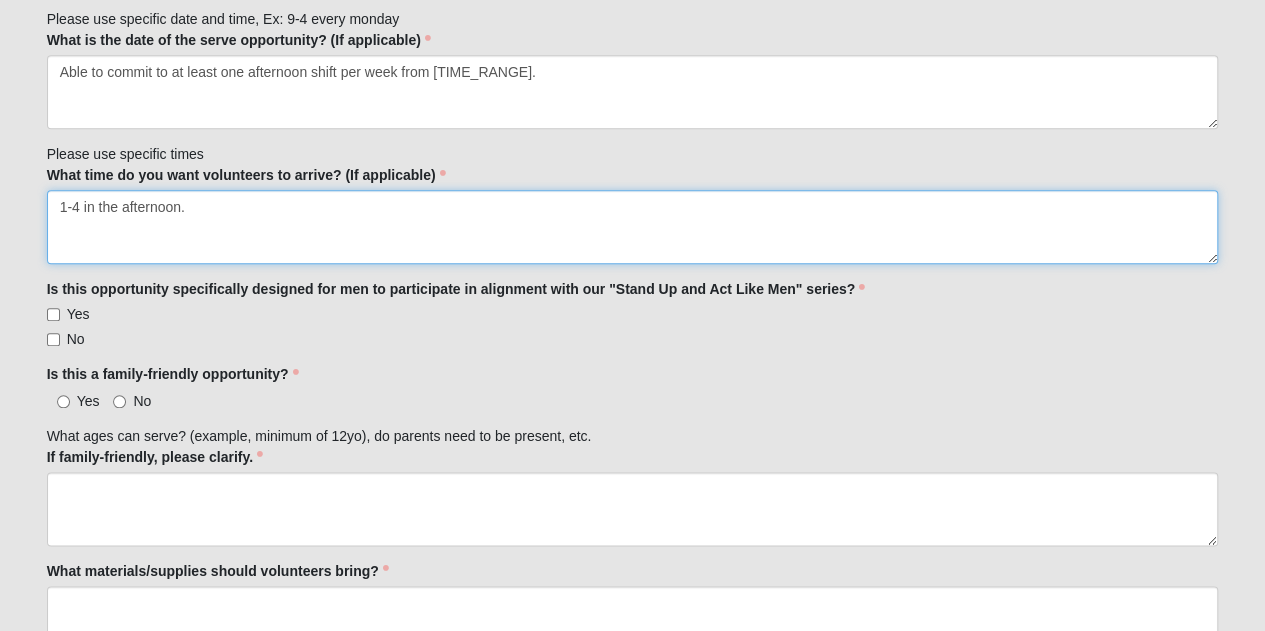 type on "1-4 in the afternoon." 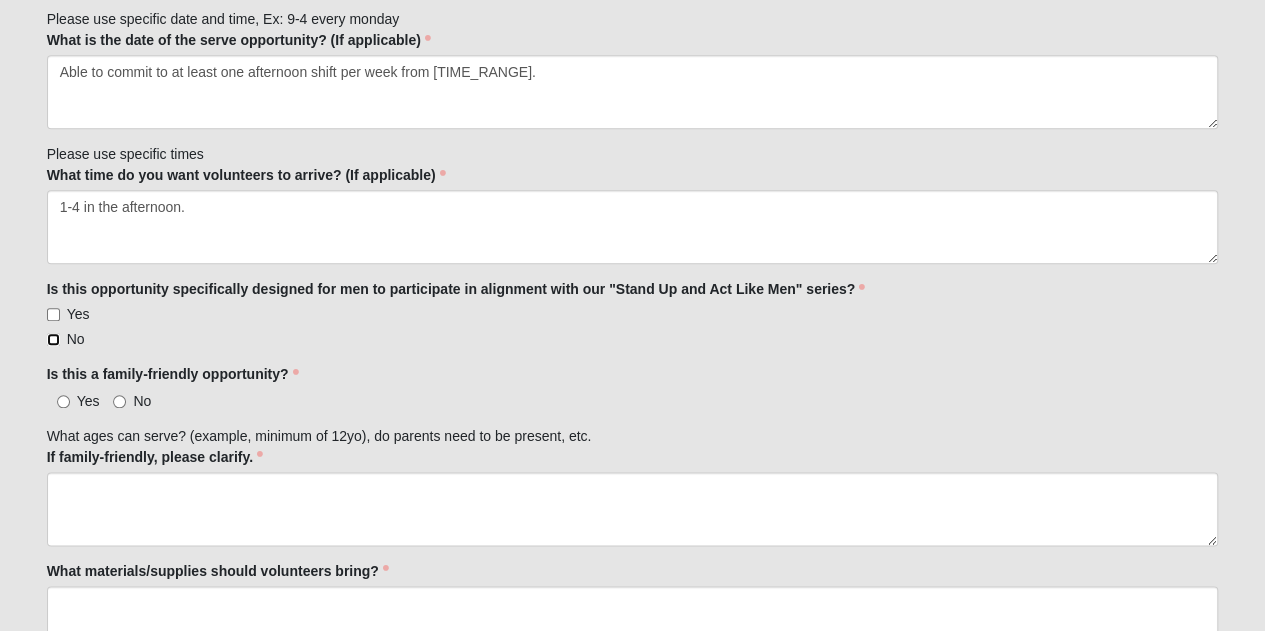 click on "No" at bounding box center (53, 339) 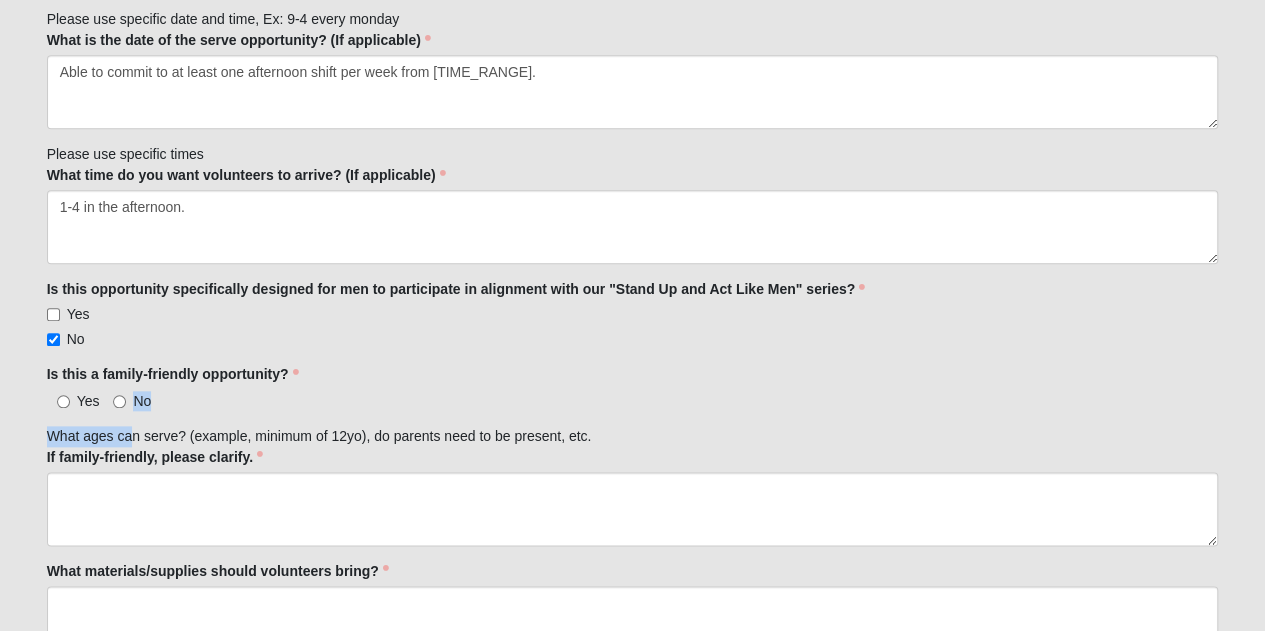 drag, startPoint x: 131, startPoint y: 406, endPoint x: 117, endPoint y: 395, distance: 17.804493 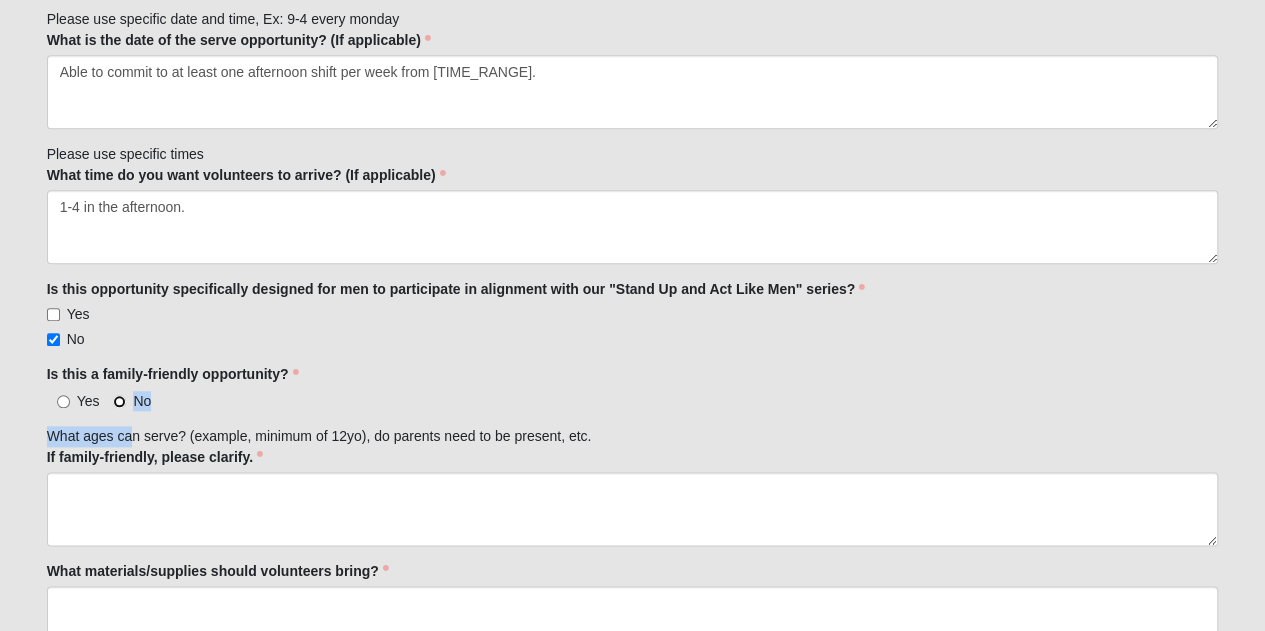 click on "No" at bounding box center (119, 401) 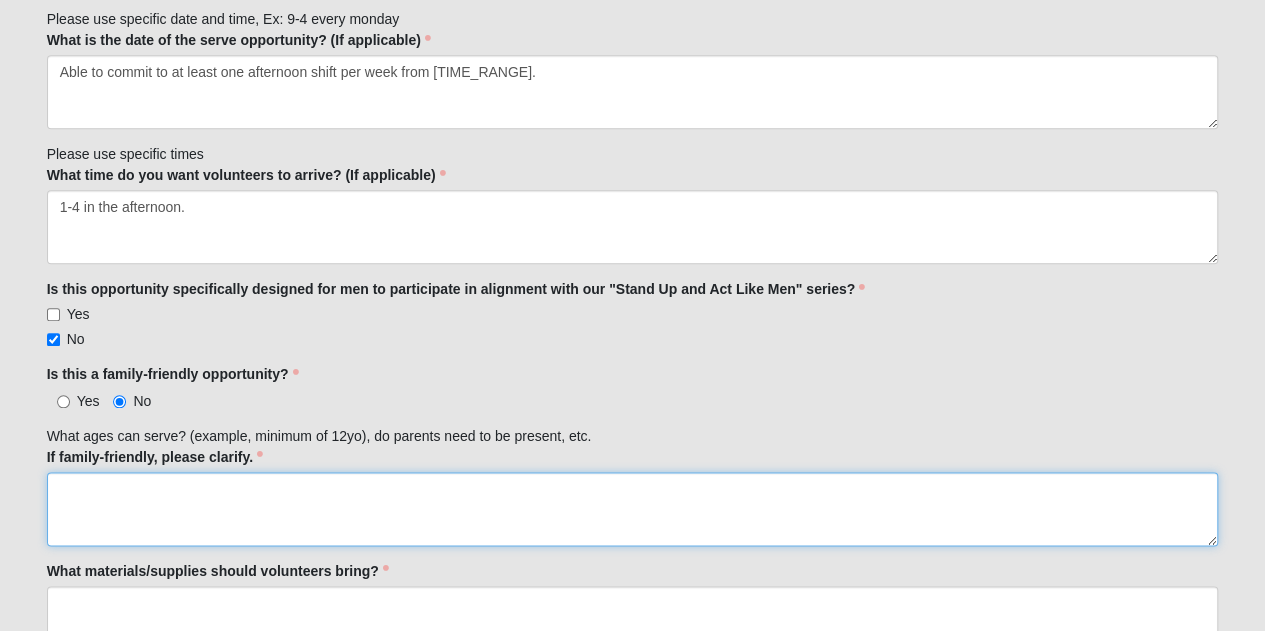 click on "If family-friendly, please clarify." at bounding box center (633, 509) 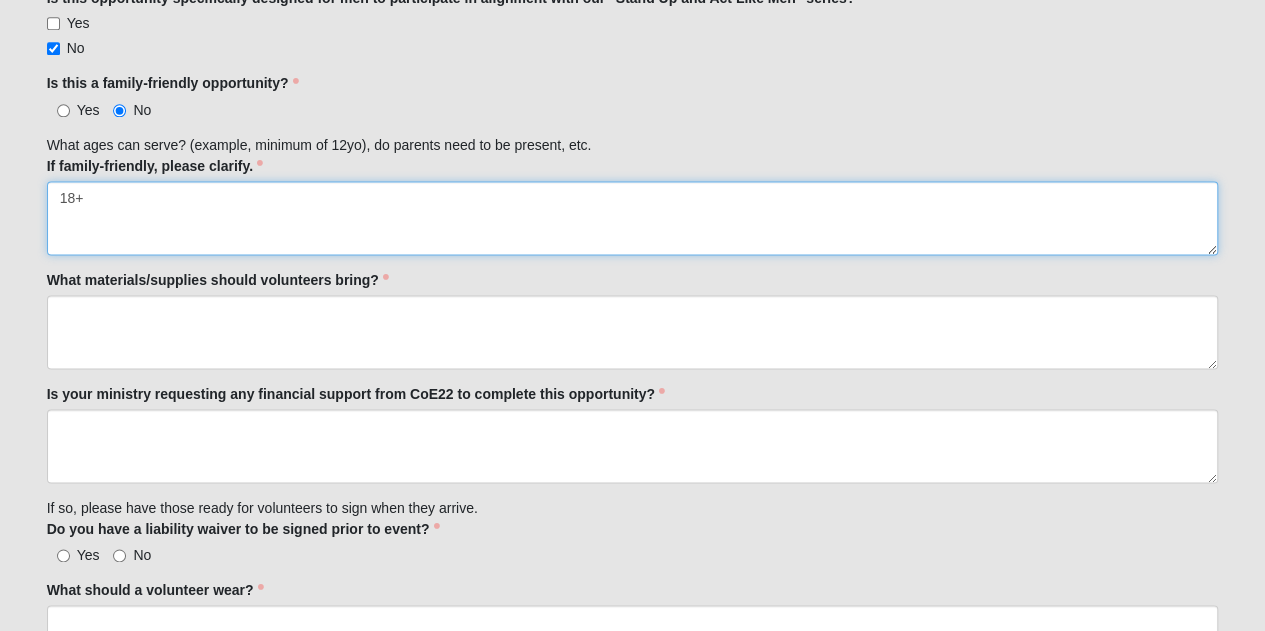 scroll, scrollTop: 1256, scrollLeft: 0, axis: vertical 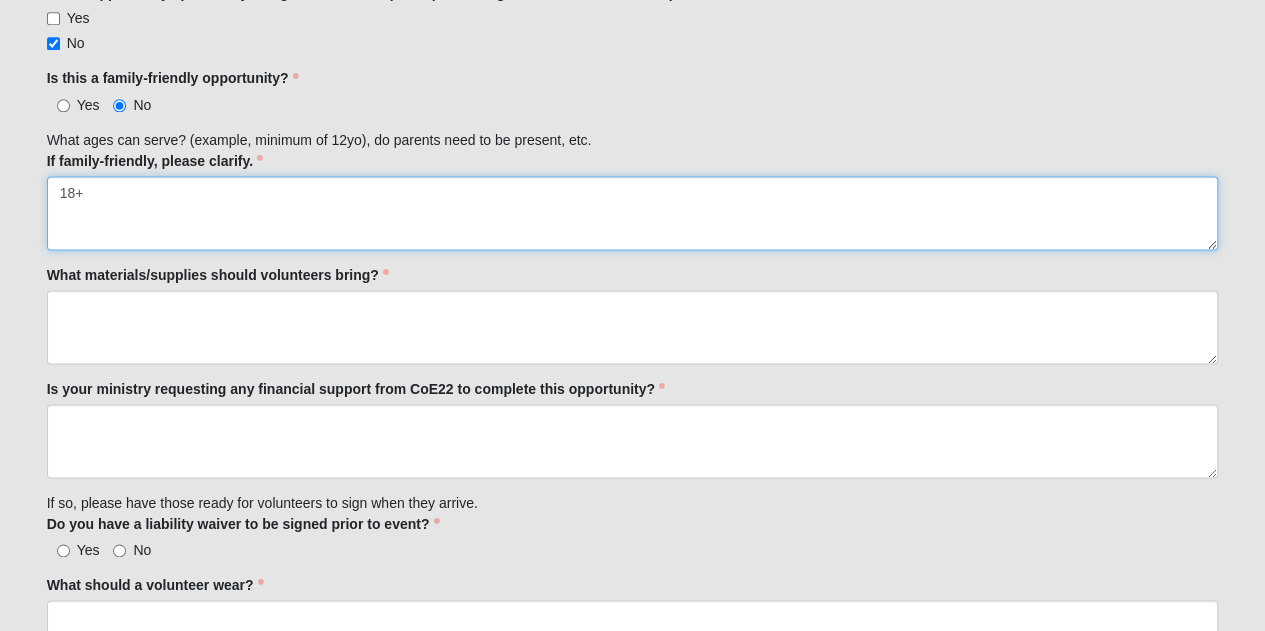 type on "18+" 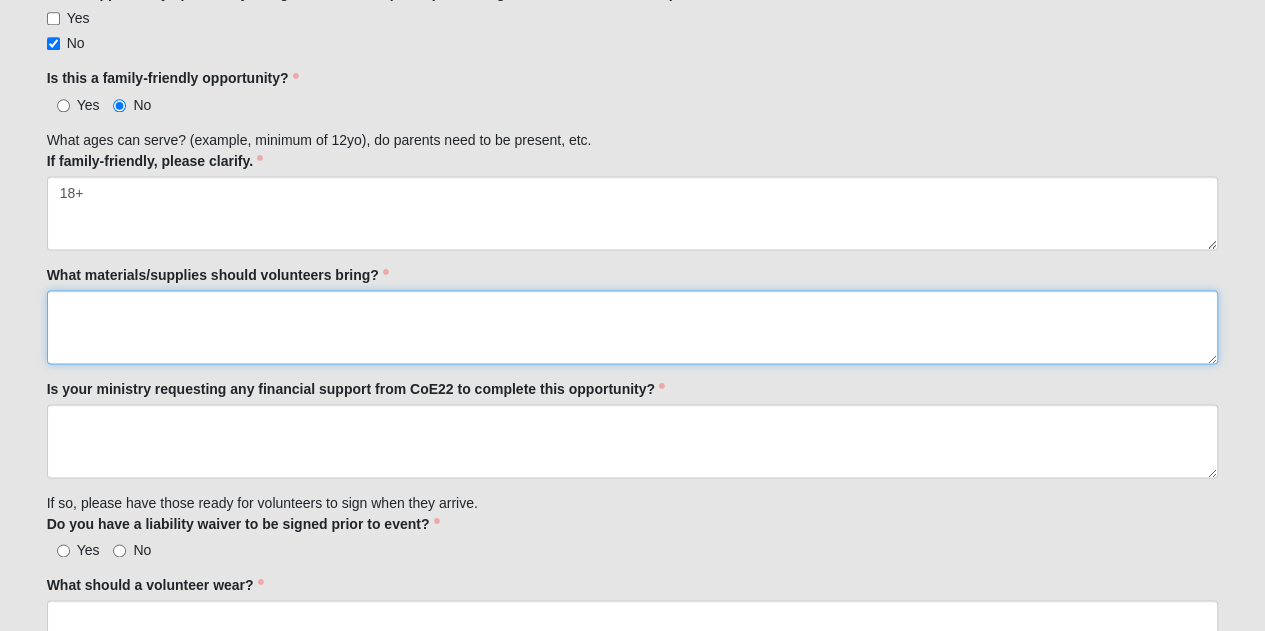 click on "What materials/supplies should volunteers bring?" at bounding box center [633, 327] 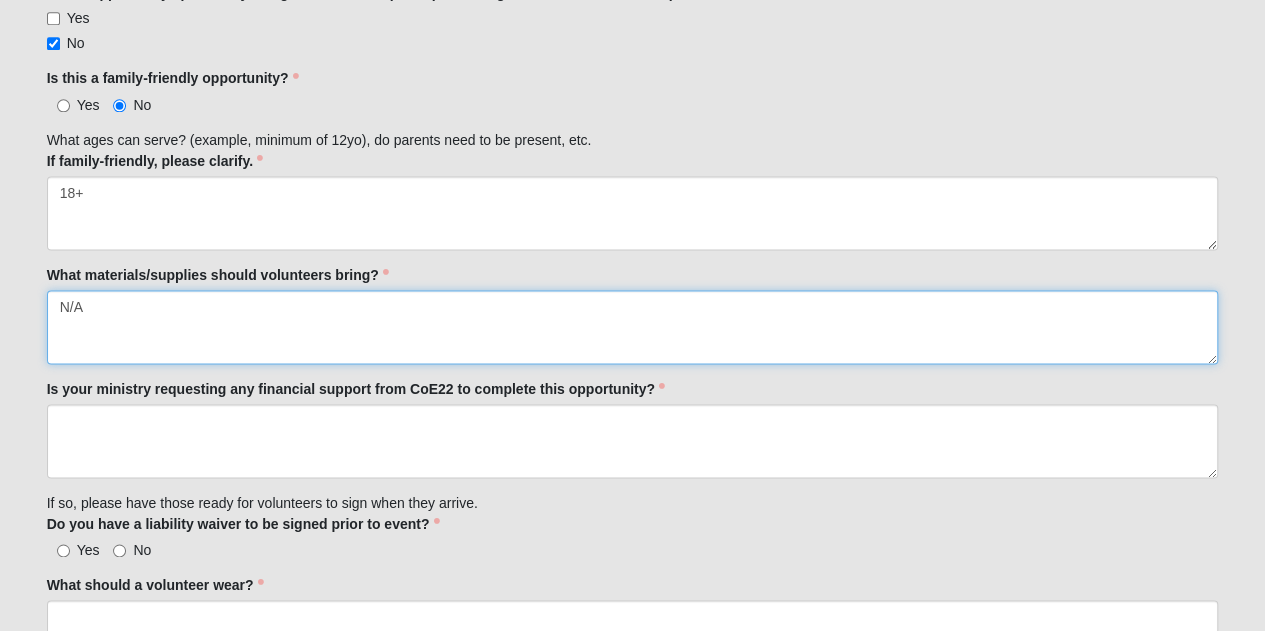 type on "N/A" 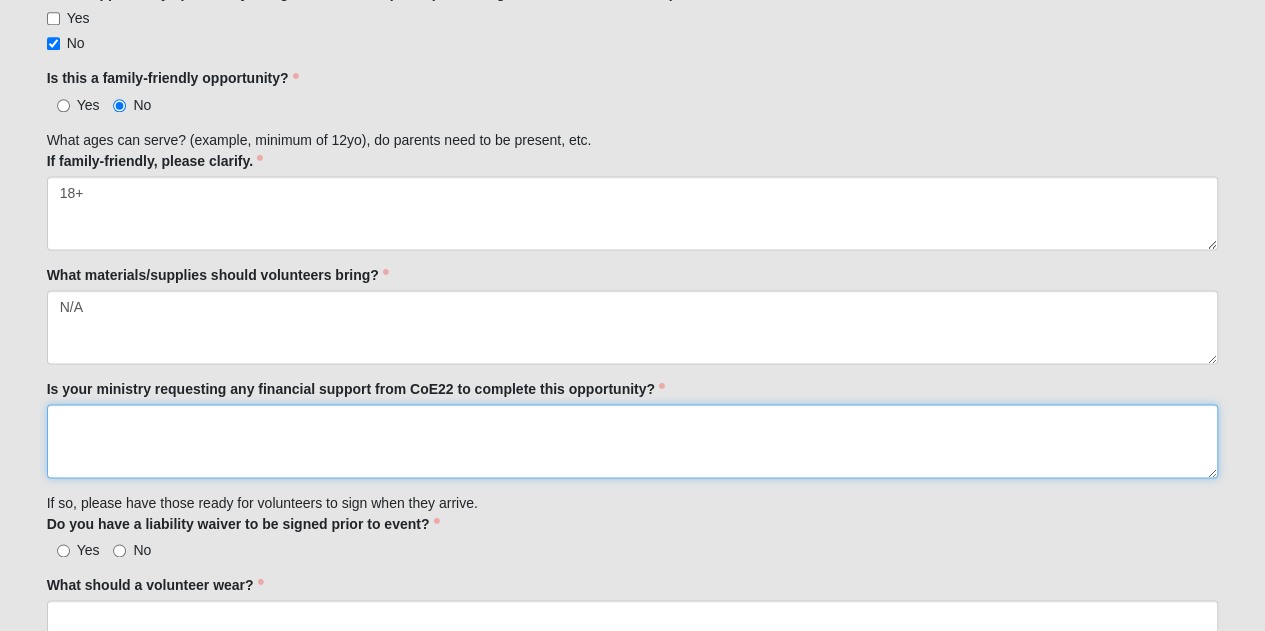 click on "Is your ministry requesting any financial support from CoE22 to complete this opportunity?" at bounding box center (633, 441) 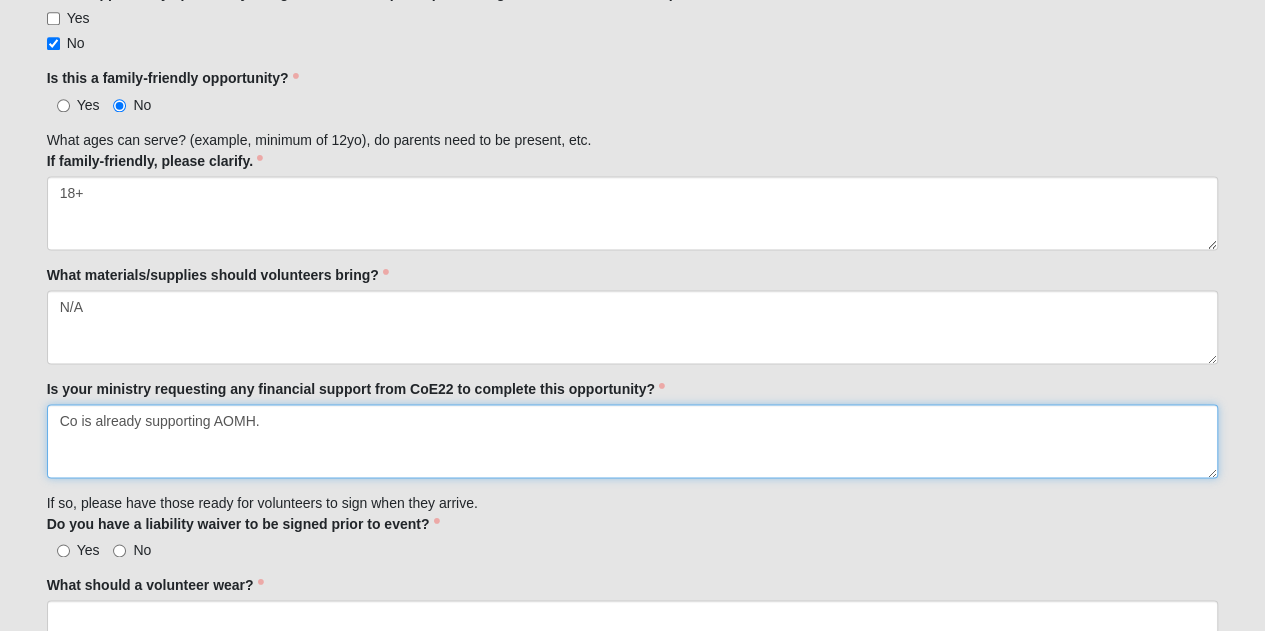 type on "Co is already supporting AOMH." 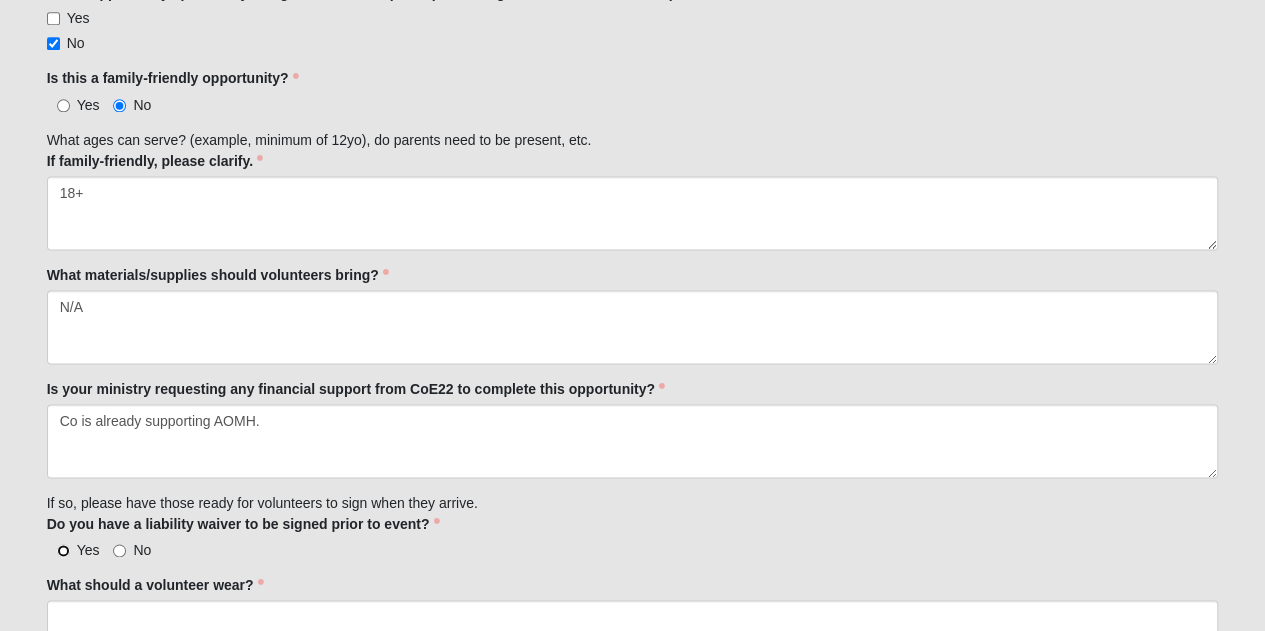 click on "Yes" at bounding box center [63, 550] 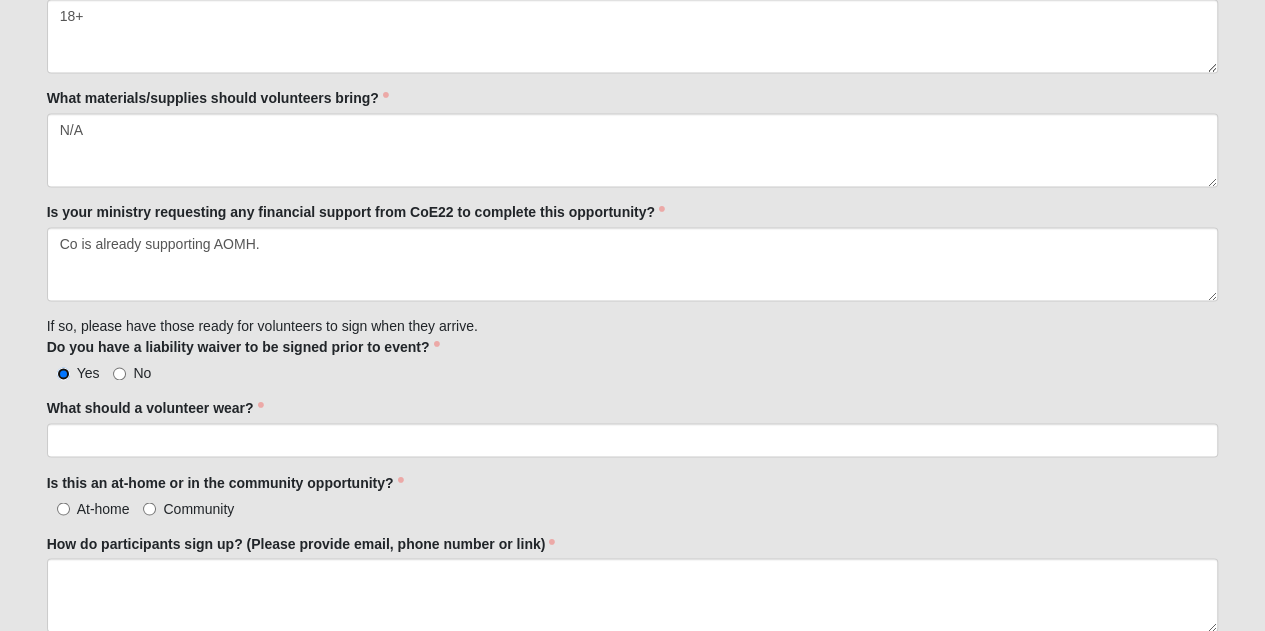 scroll, scrollTop: 1436, scrollLeft: 0, axis: vertical 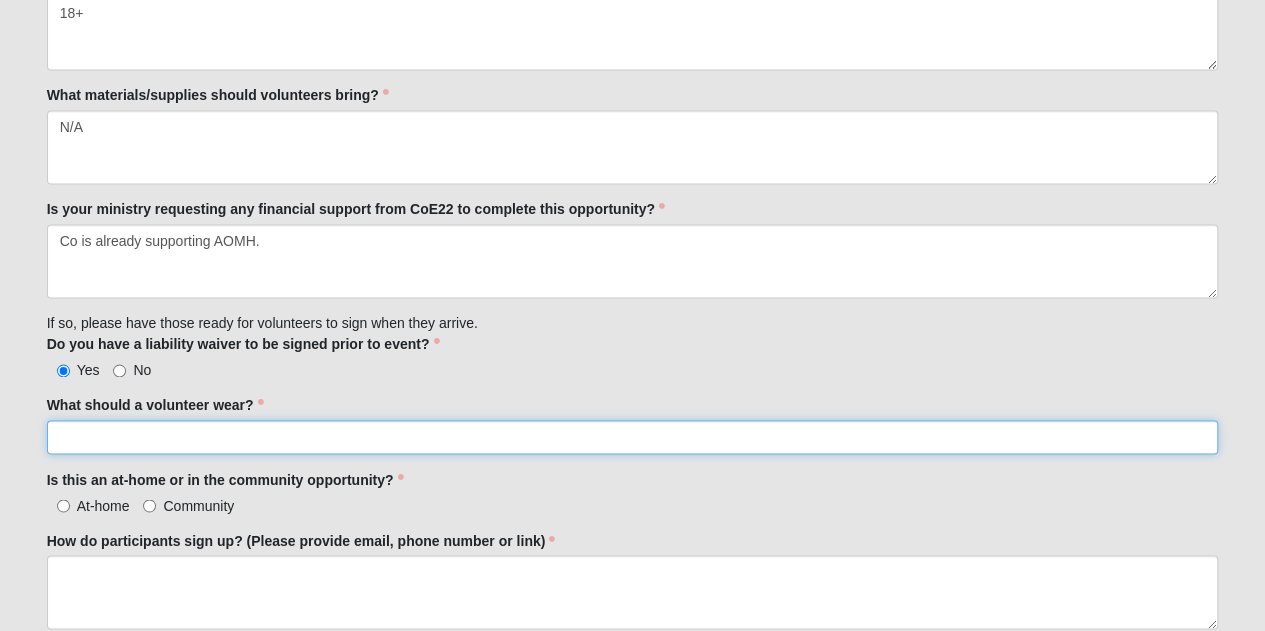 click on "What should a volunteer wear?" at bounding box center (633, 437) 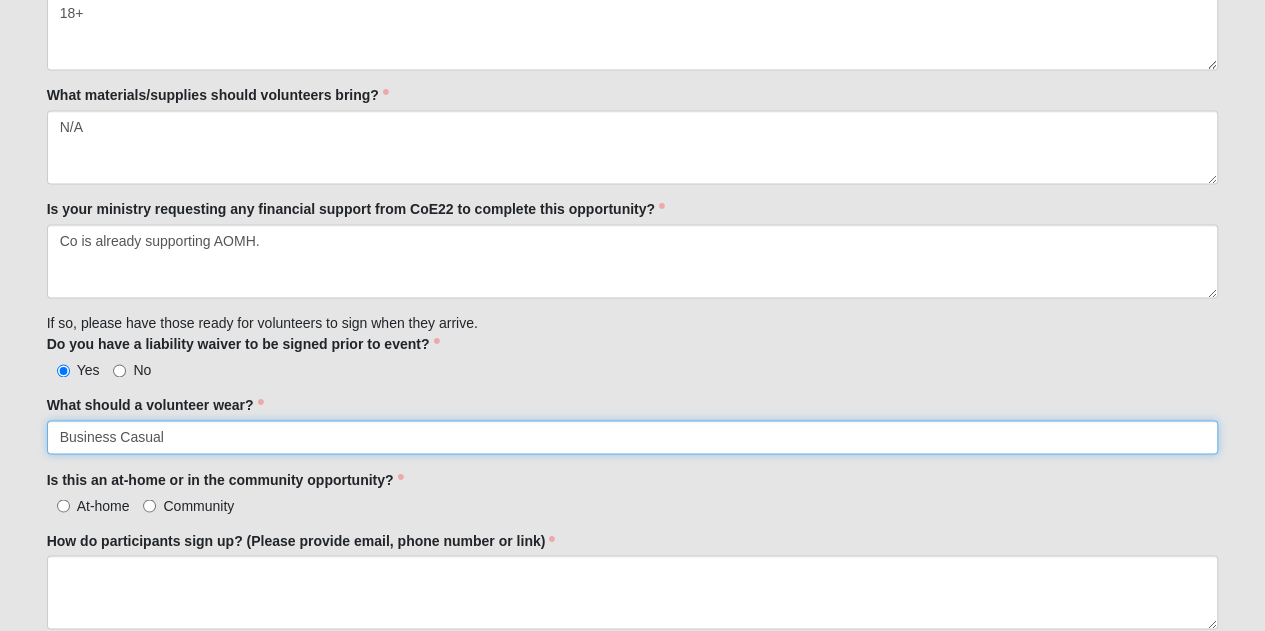 type on "Business Casual" 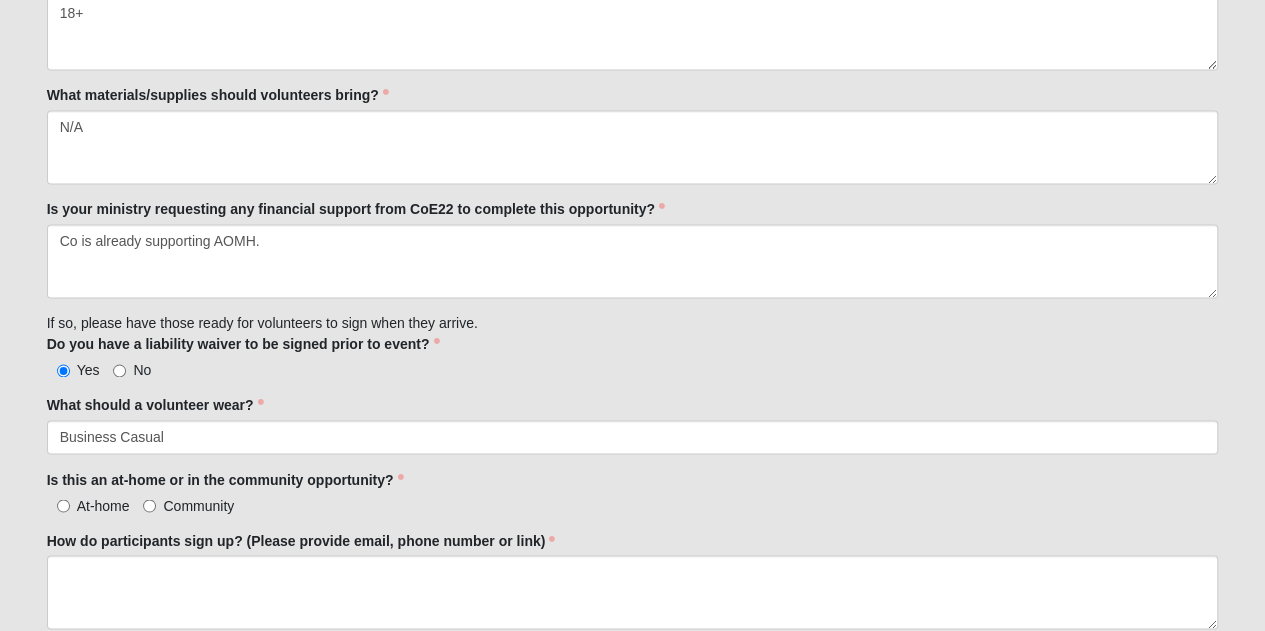 click on "Community" at bounding box center [188, 505] 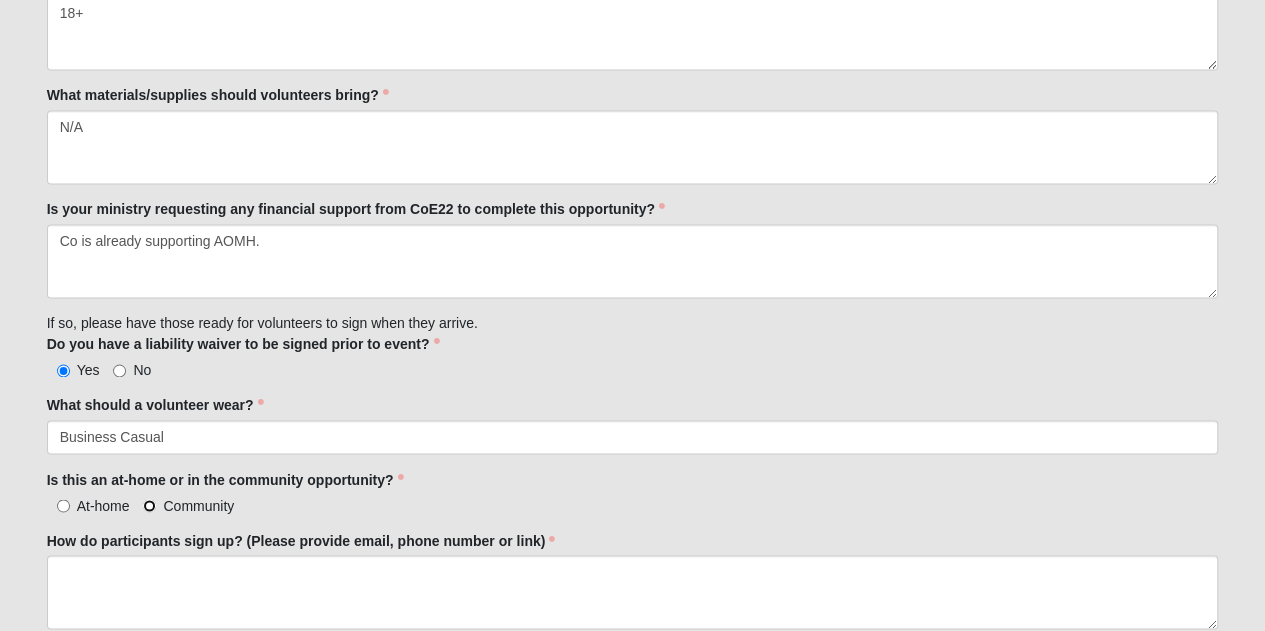 click on "Community" at bounding box center (149, 505) 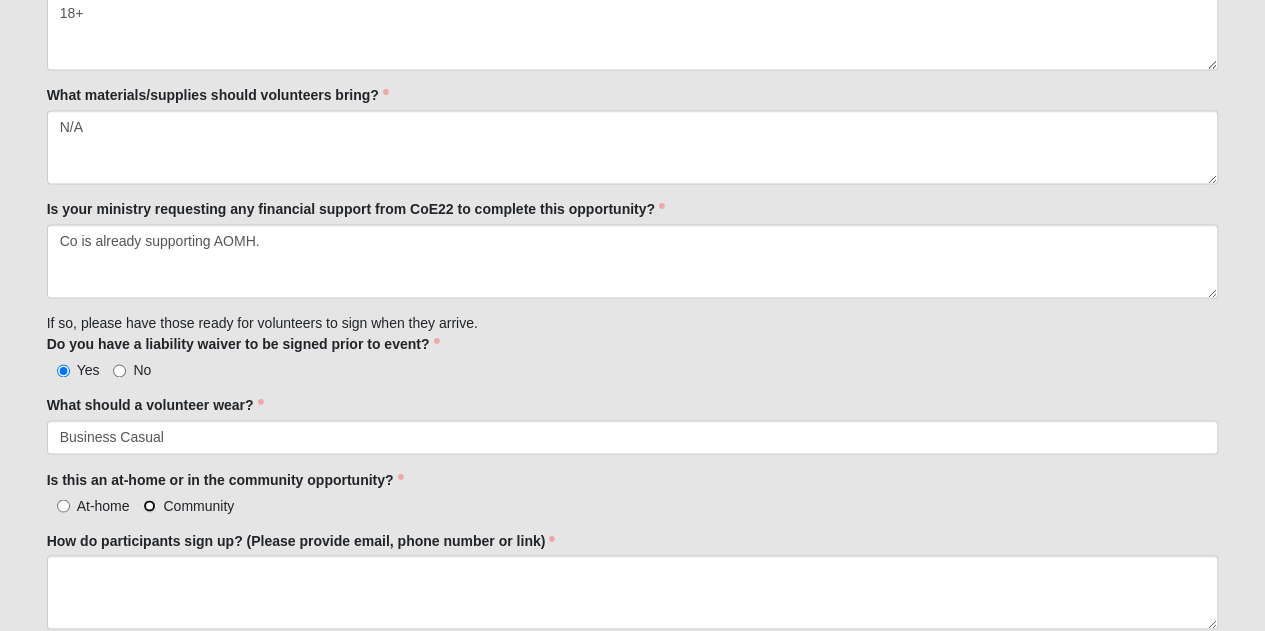 radio on "true" 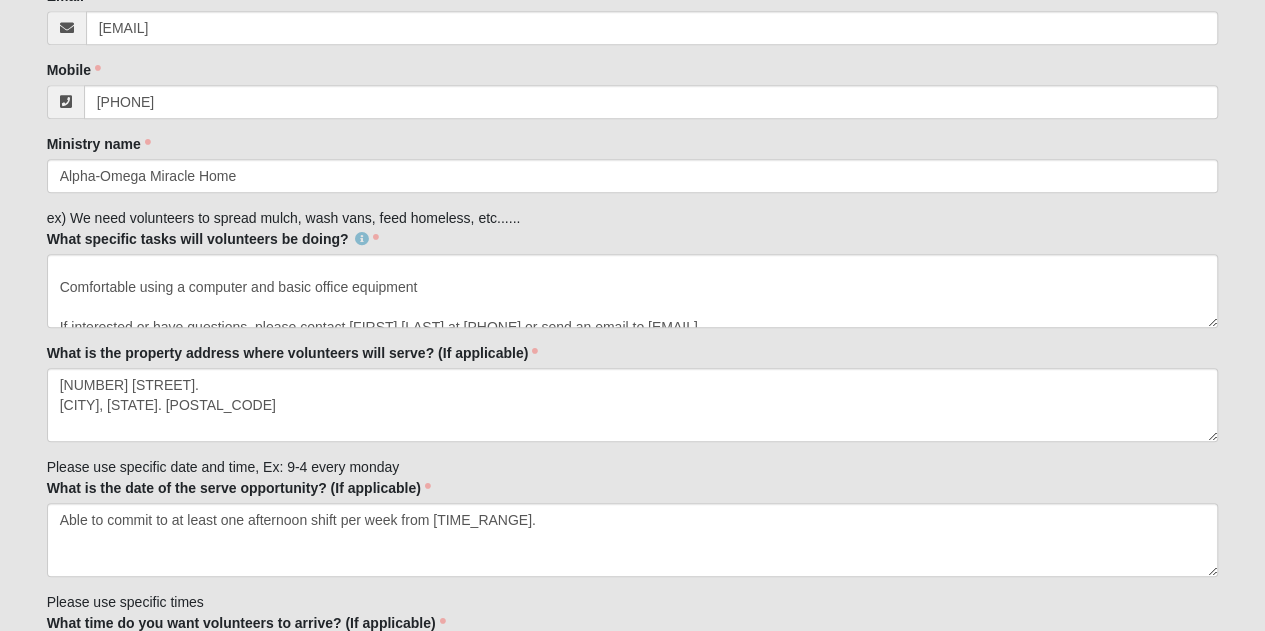scroll, scrollTop: 509, scrollLeft: 0, axis: vertical 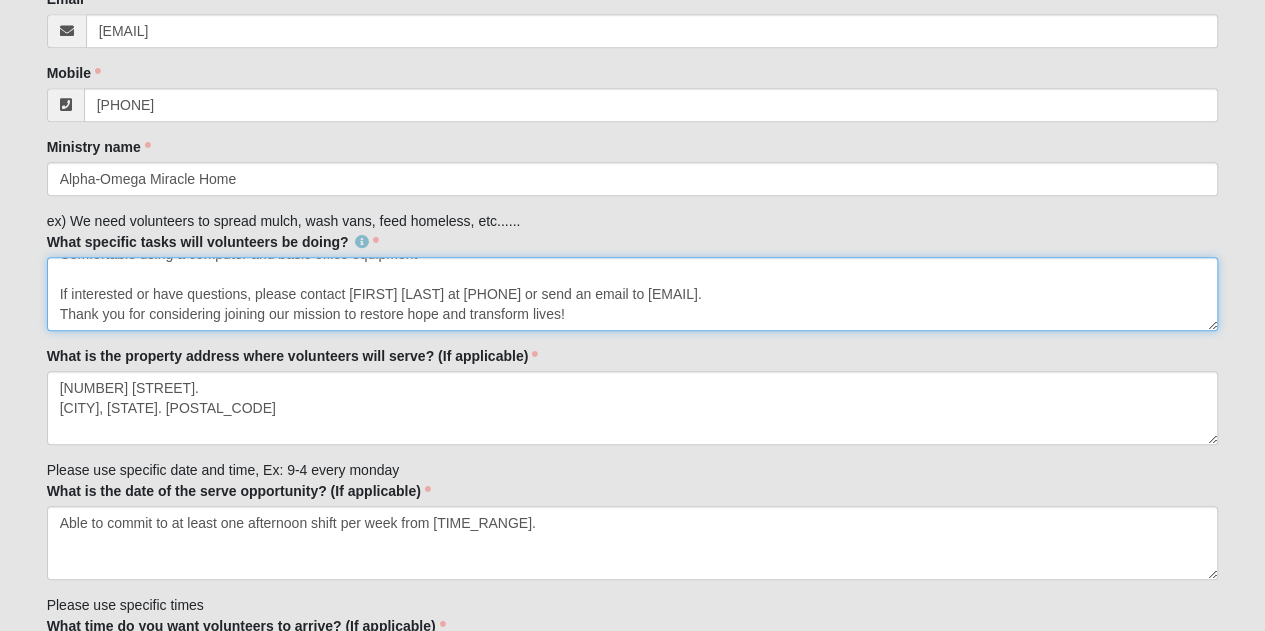 drag, startPoint x: 57, startPoint y: 270, endPoint x: 588, endPoint y: 307, distance: 532.28754 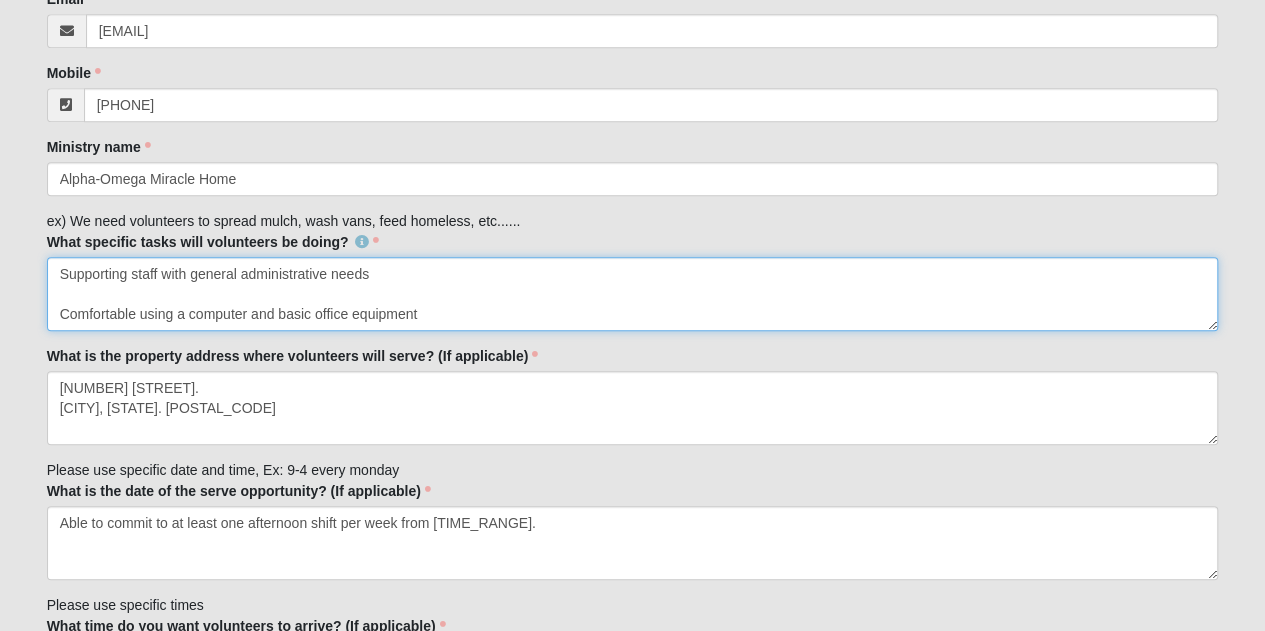 scroll, scrollTop: 320, scrollLeft: 0, axis: vertical 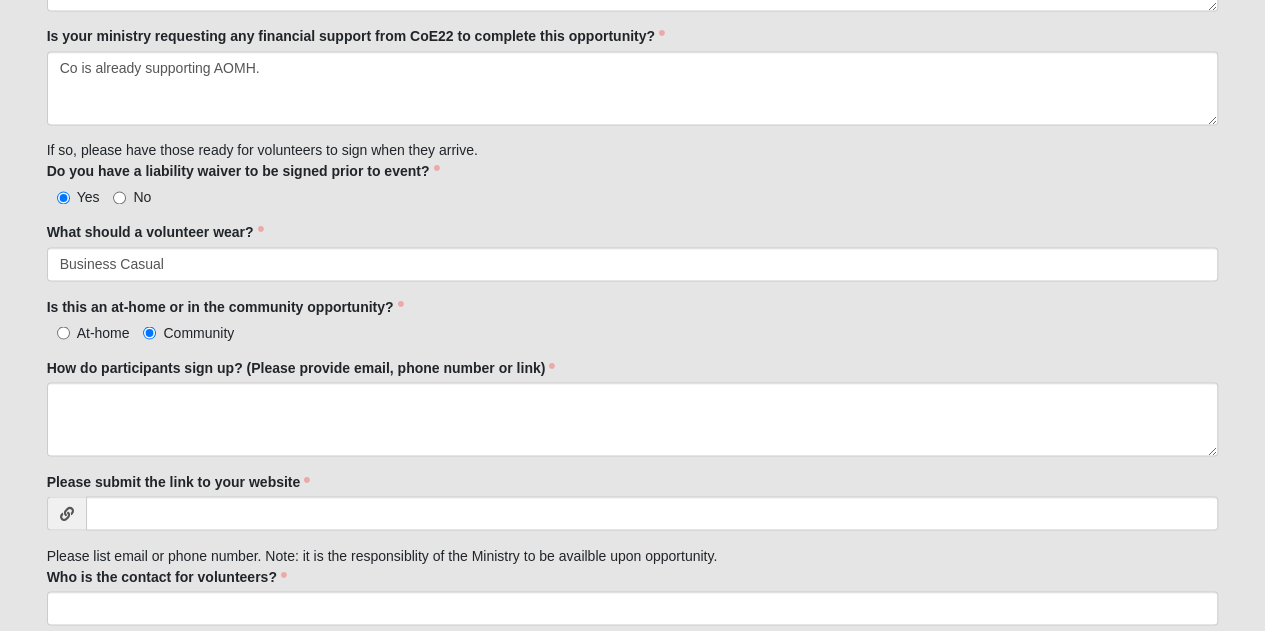 type on "Volunteer Opportunity: Administrative Support Needed Alpha-Omega Miracle Home
We are looking for an organized, detail-oriented, volunteer to assist with day-to-day office tasks at our main location.
Responsibilities include:
Answering phones and greeting visitors
Filing and organizing paperwork
Assisting with data entry
Preparing mailings and other communications
Supporting staff with general administrative needs
Comfortable using a computer and basic office equipment" 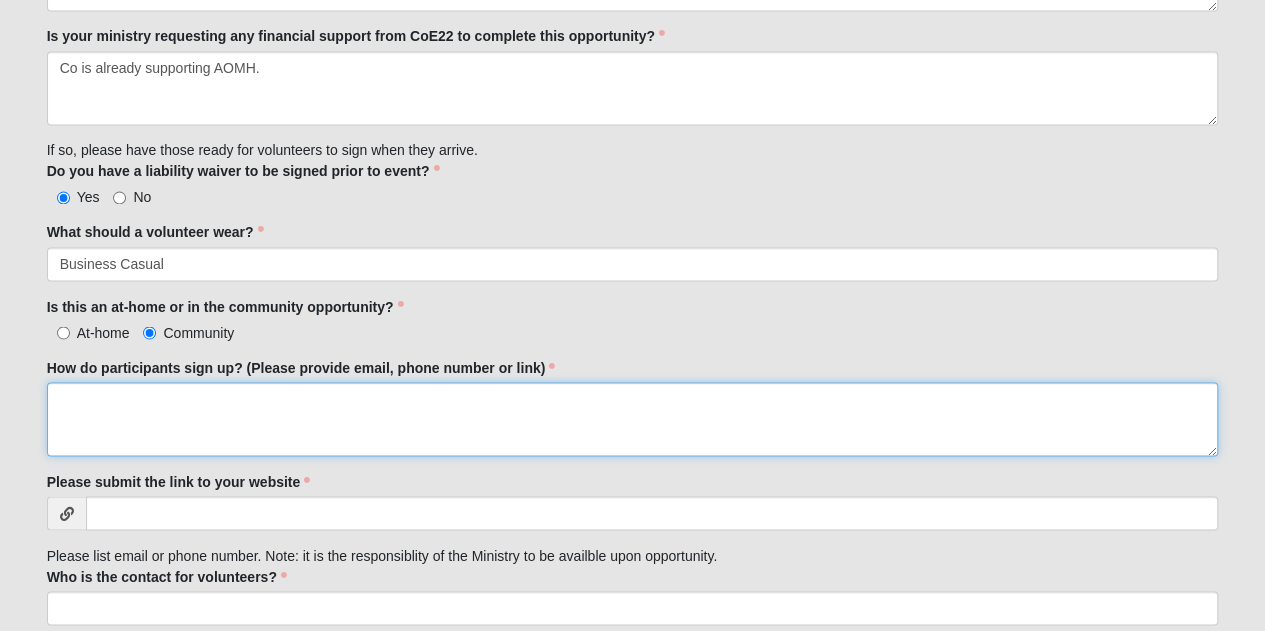 click on "How do participants sign up? (Please provide email, phone number or link)" at bounding box center [633, 419] 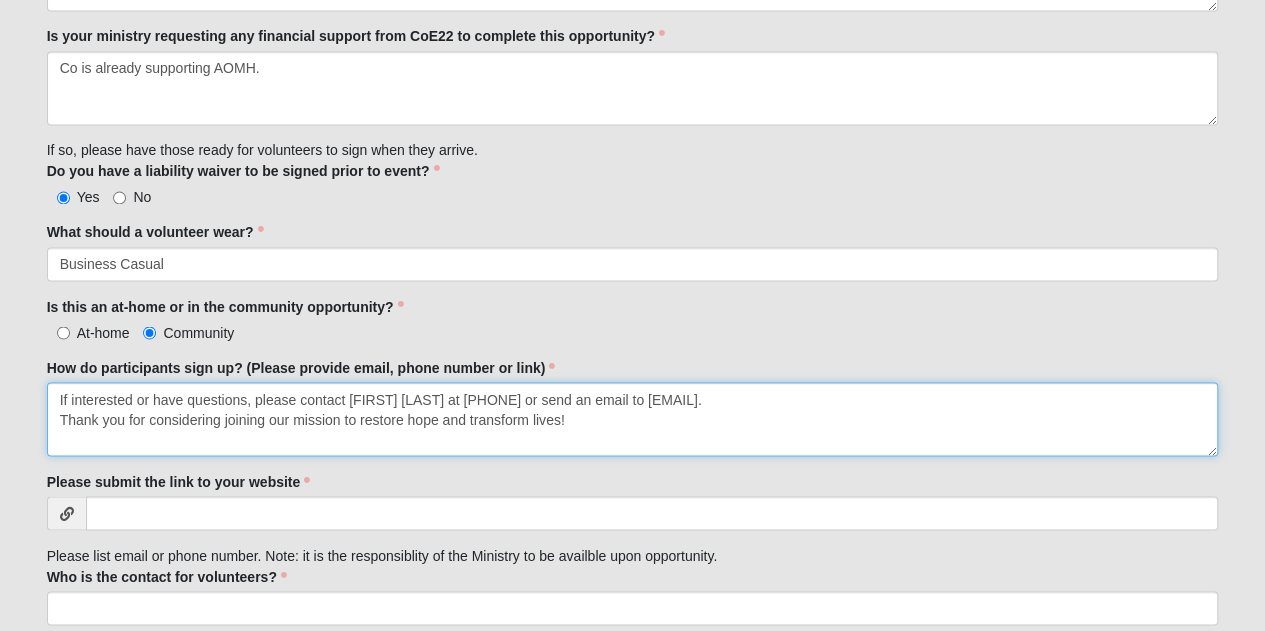 click on "If interested or have questions, please contact [FIRST] [LAST] at [PHONE] or send an email to [EMAIL].
Thank you for considering joining our mission to restore hope and transform lives!" at bounding box center [633, 419] 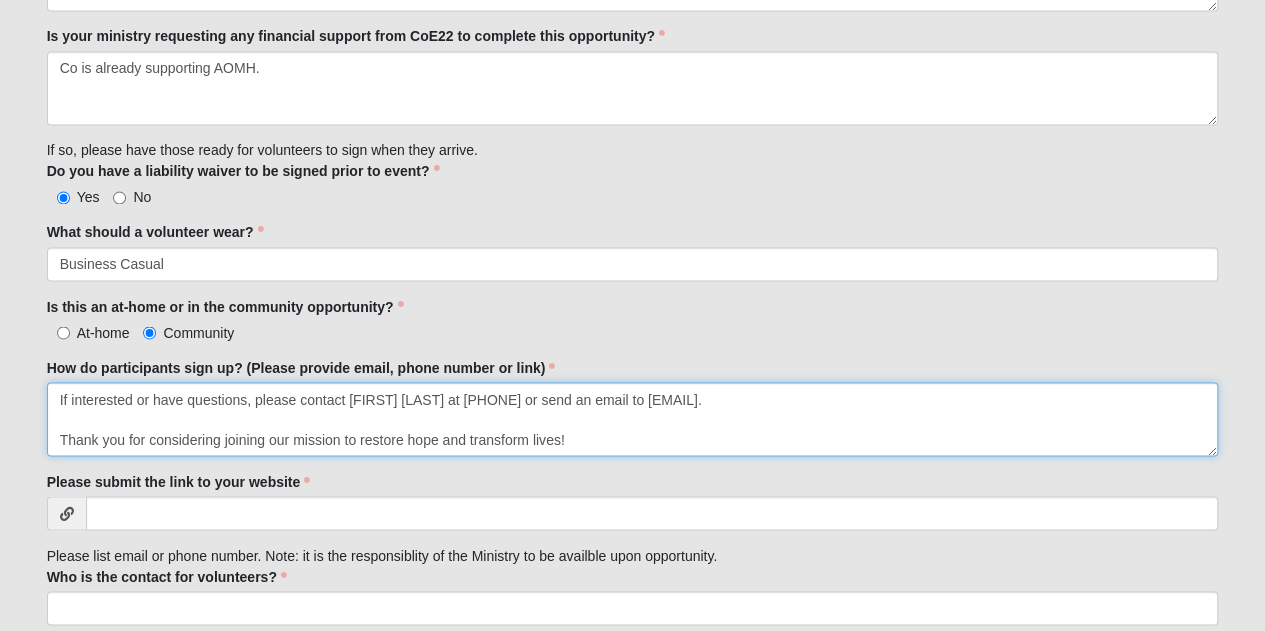 type on "If interested or have questions, please contact [FIRST] [LAST] at [PHONE] or send an email to [EMAIL].
Thank you for considering joining our mission to restore hope and transform lives!" 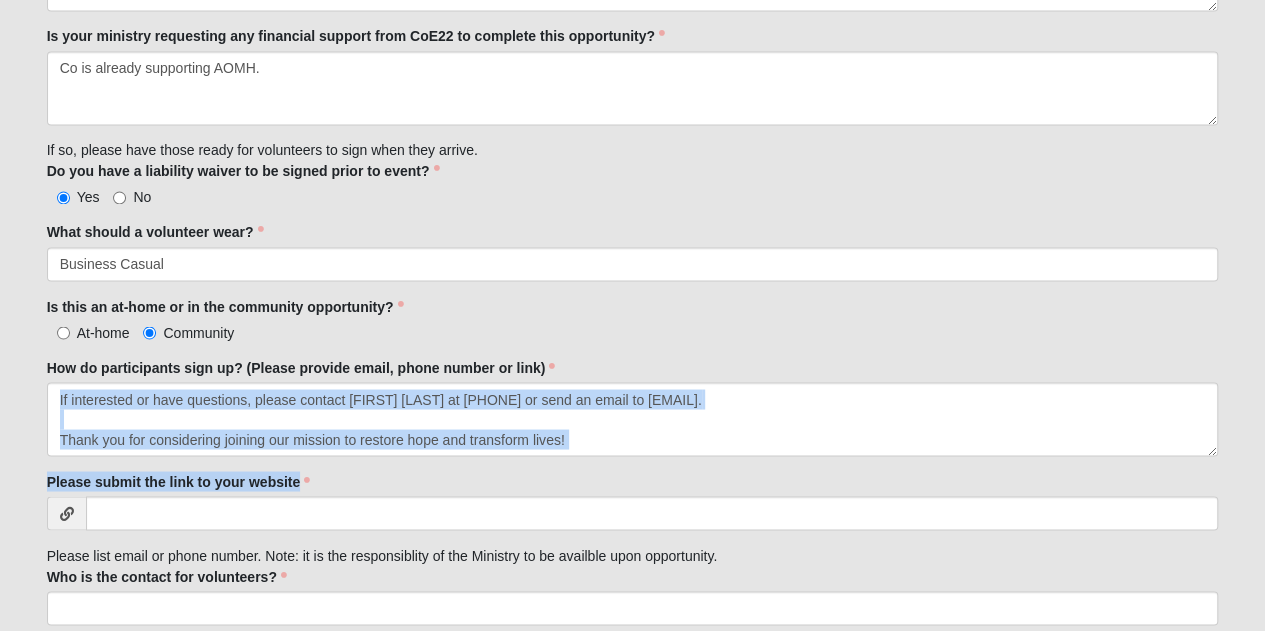 drag, startPoint x: 1263, startPoint y: 415, endPoint x: 1272, endPoint y: 453, distance: 39.051247 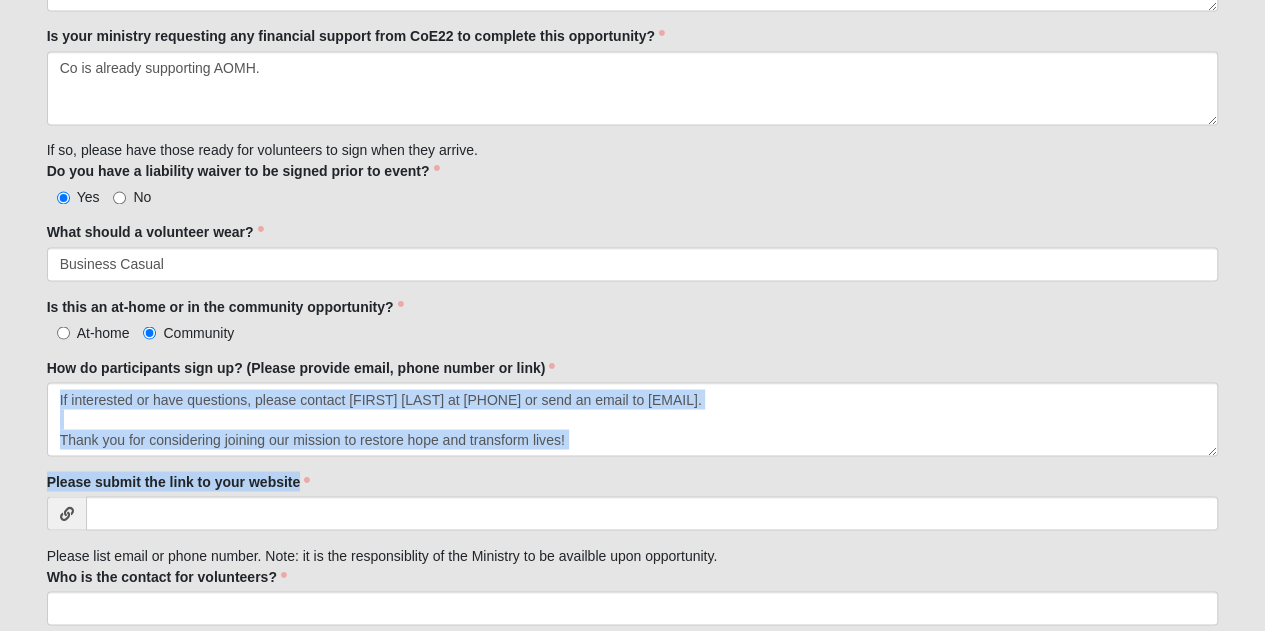 click on "Log In
Ongoing Local Mission Opportunities
Events Ongoing Local Mission Opportunities
Error
OPTIONAL" at bounding box center [632, -364] 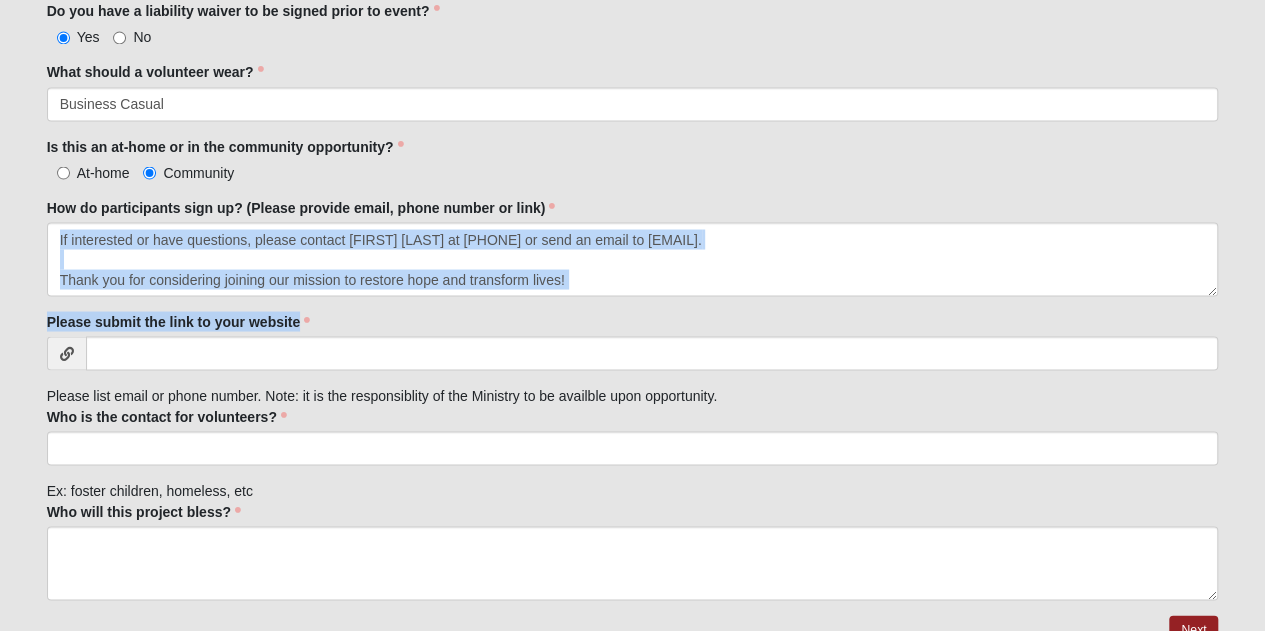 scroll, scrollTop: 1797, scrollLeft: 0, axis: vertical 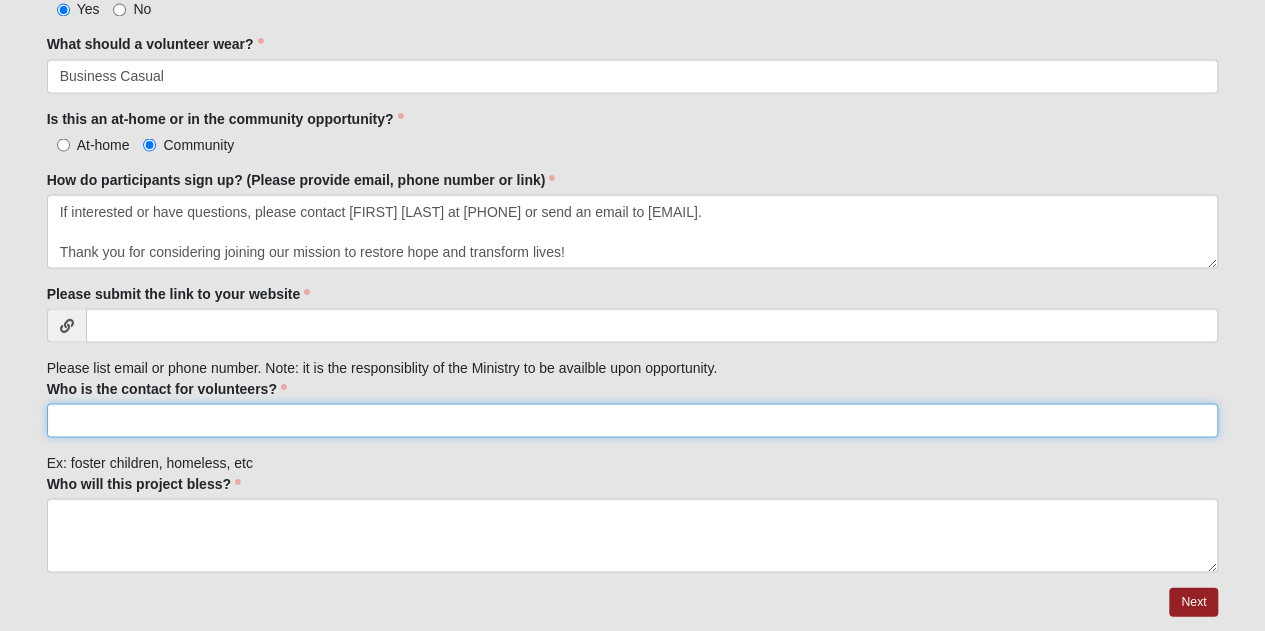 click on "Who is the contact for volunteers?" at bounding box center (633, 420) 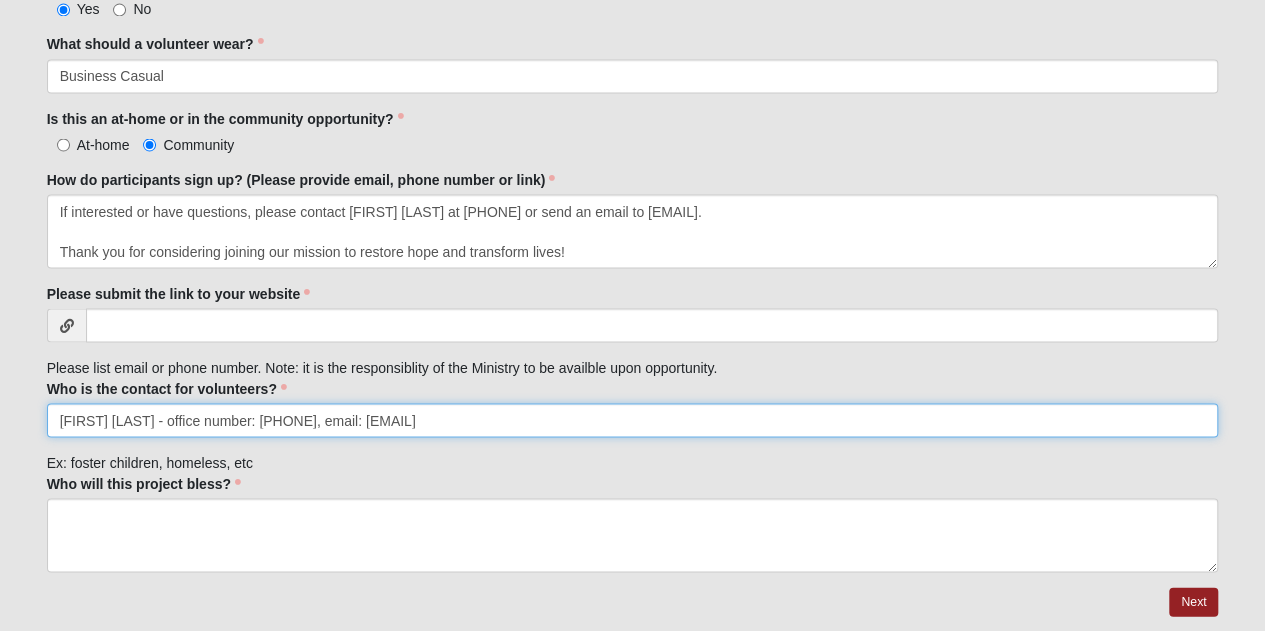 type on "[FIRST] [LAST] - office number: [PHONE], email: [EMAIL]" 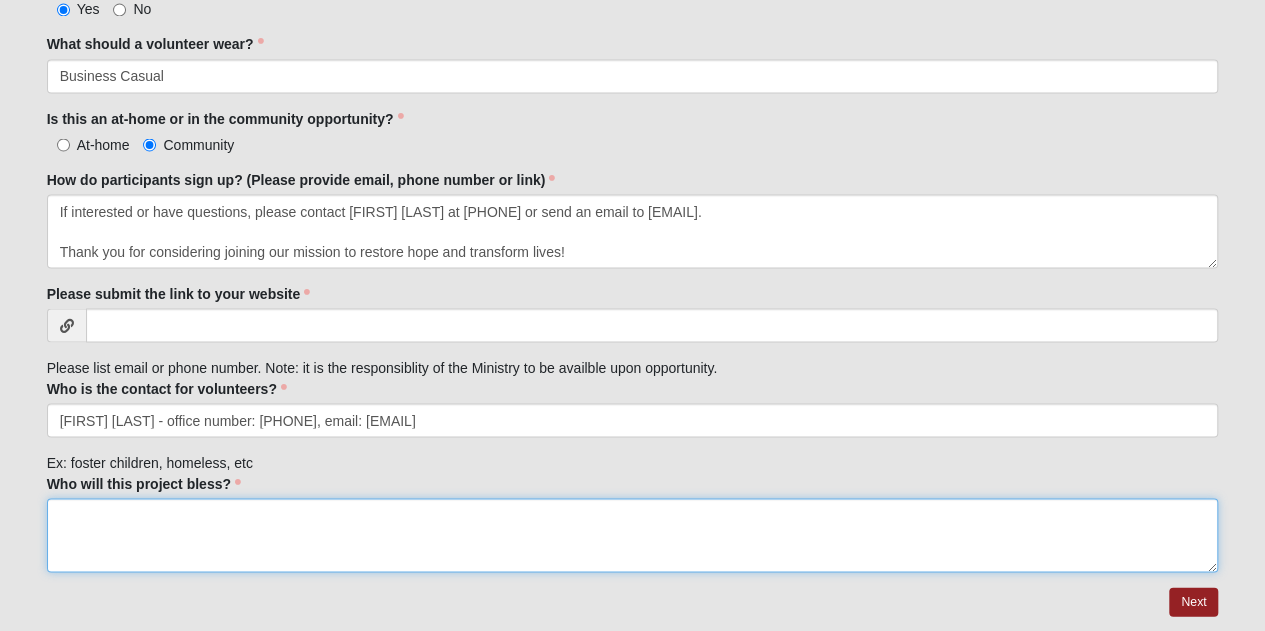 click on "Who will this project bless?" at bounding box center (633, 535) 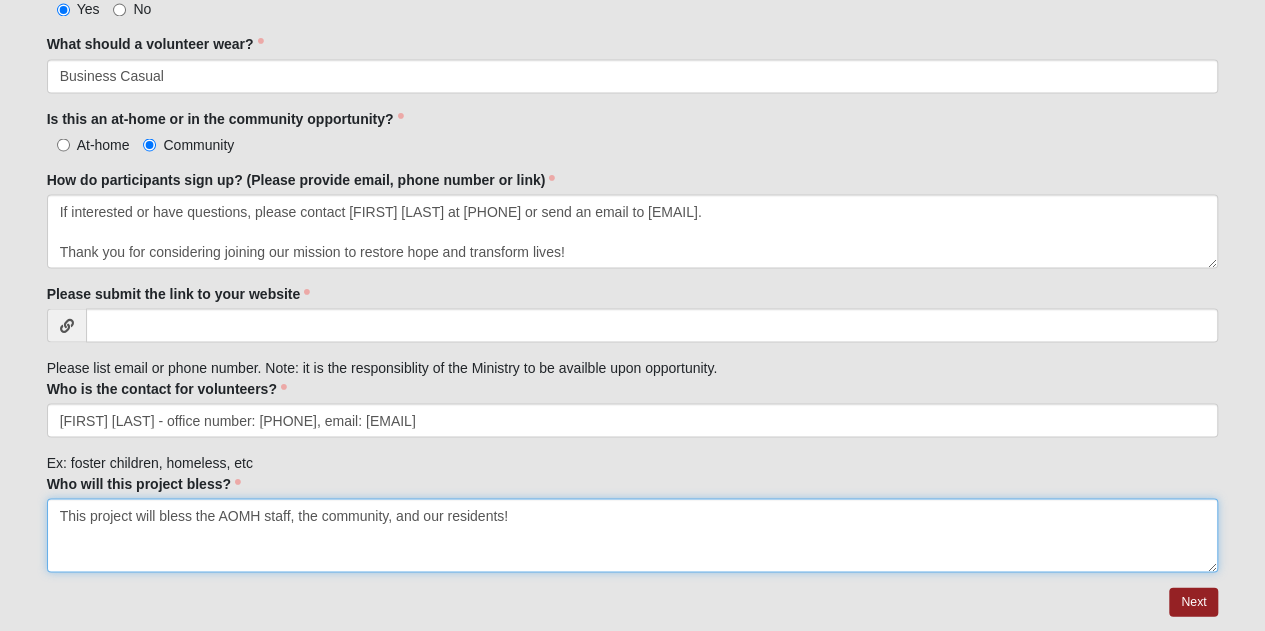 type on "This project will bless the AOMH staff, the community, and our residents!" 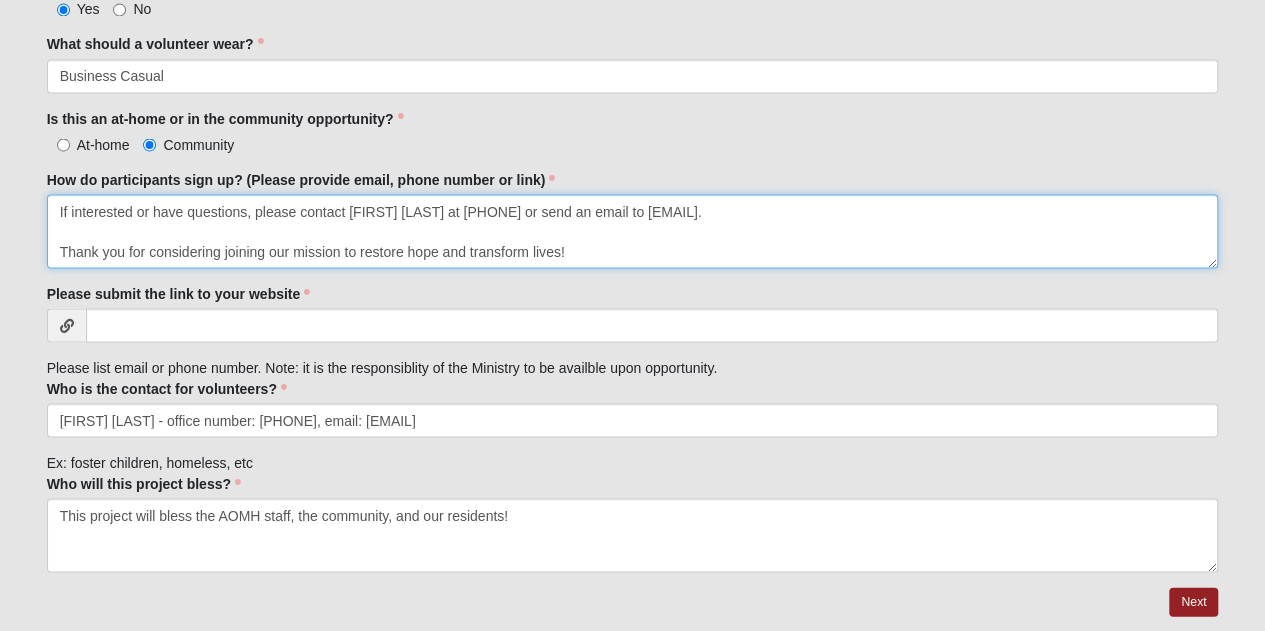 scroll, scrollTop: 20, scrollLeft: 0, axis: vertical 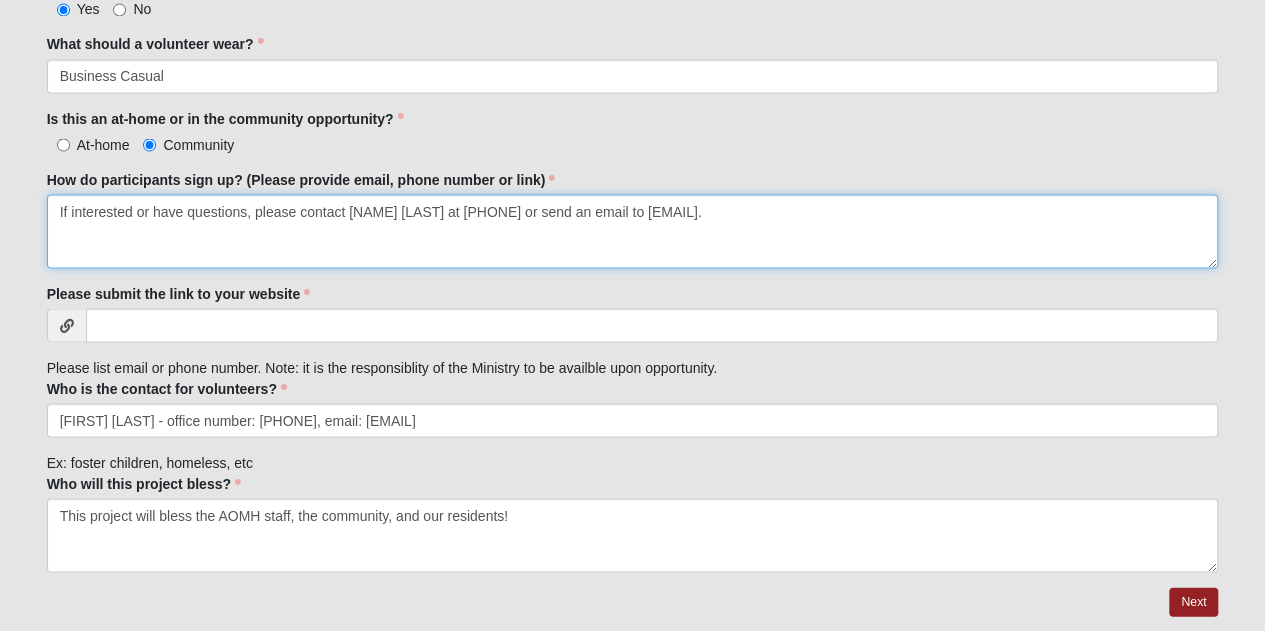 type on "If interested or have questions, please contact [NAME] [LAST] at [PHONE] or send an email to [EMAIL]." 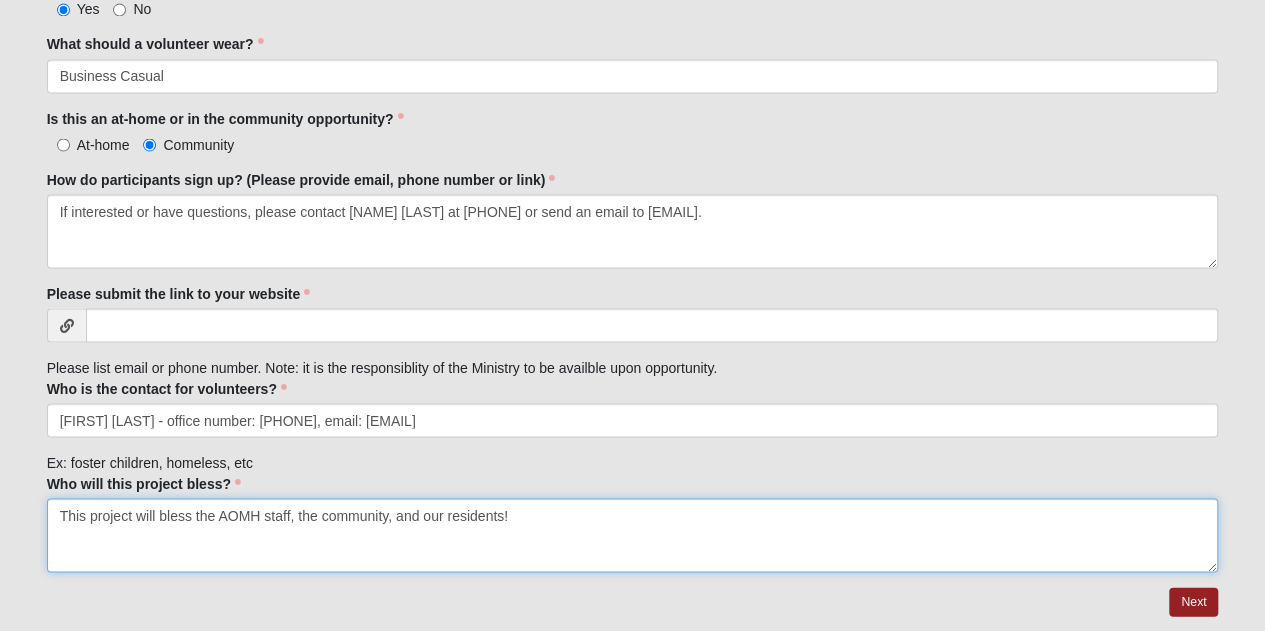 click on "This project will bless the AOMH staff, the community, and our residents!" at bounding box center [633, 535] 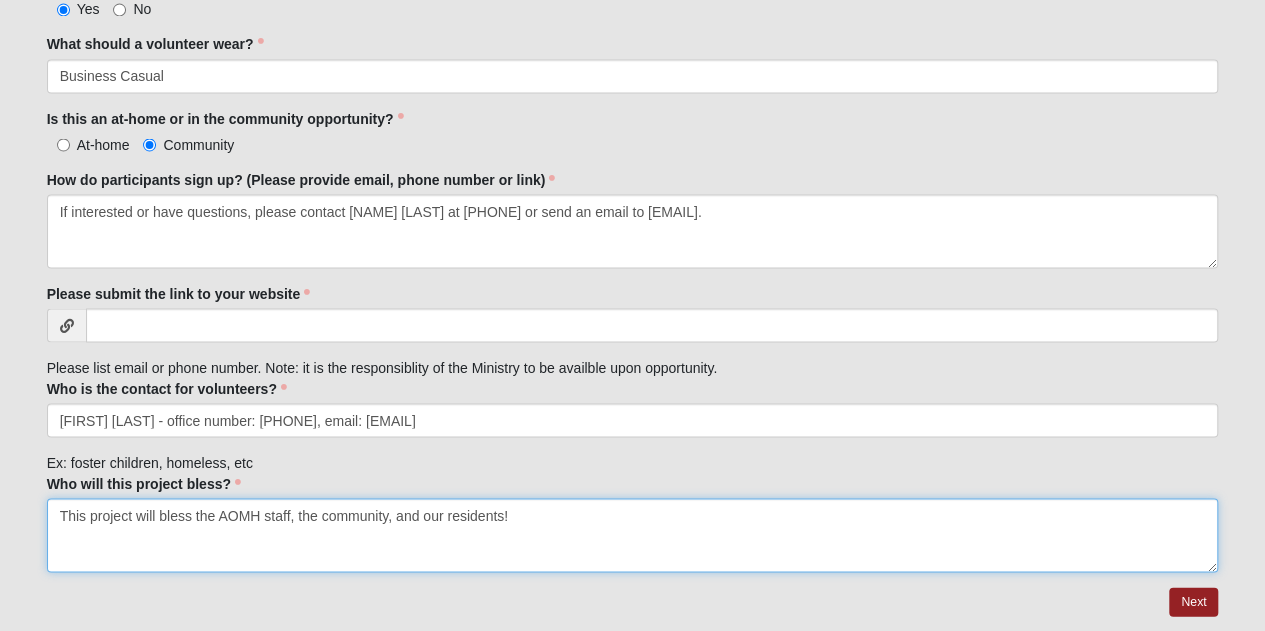 drag, startPoint x: 118, startPoint y: 516, endPoint x: 580, endPoint y: 491, distance: 462.6759 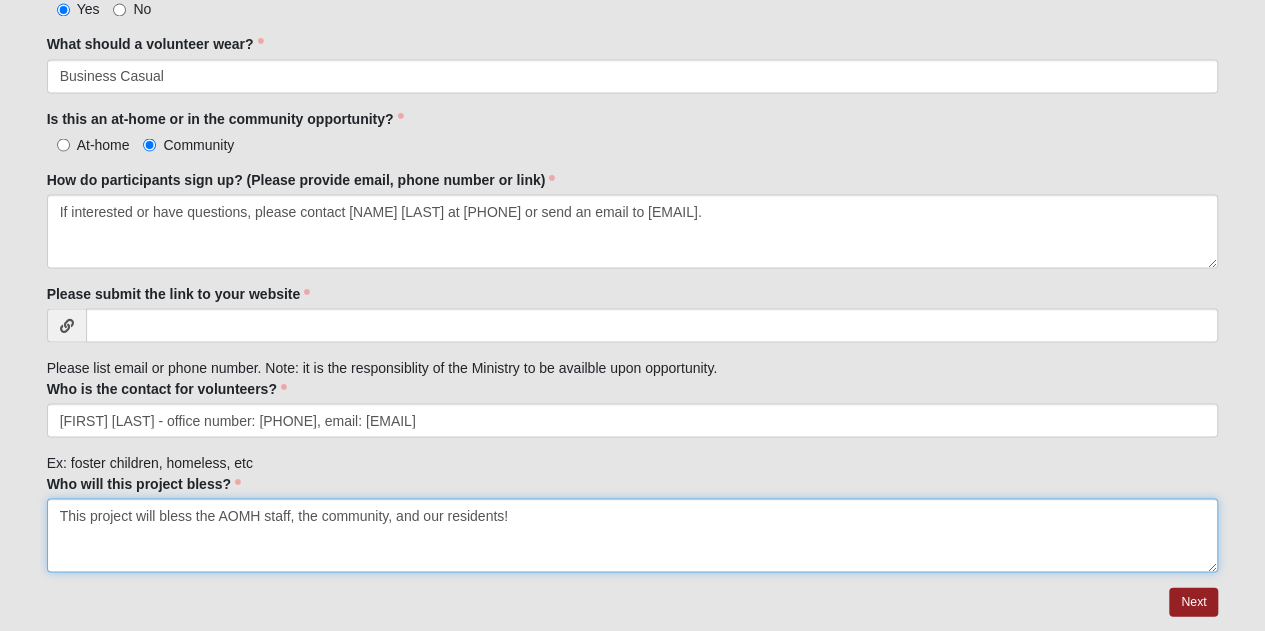 click on "This project will bless the AOMH staff, the community, and our residents!" at bounding box center [633, 535] 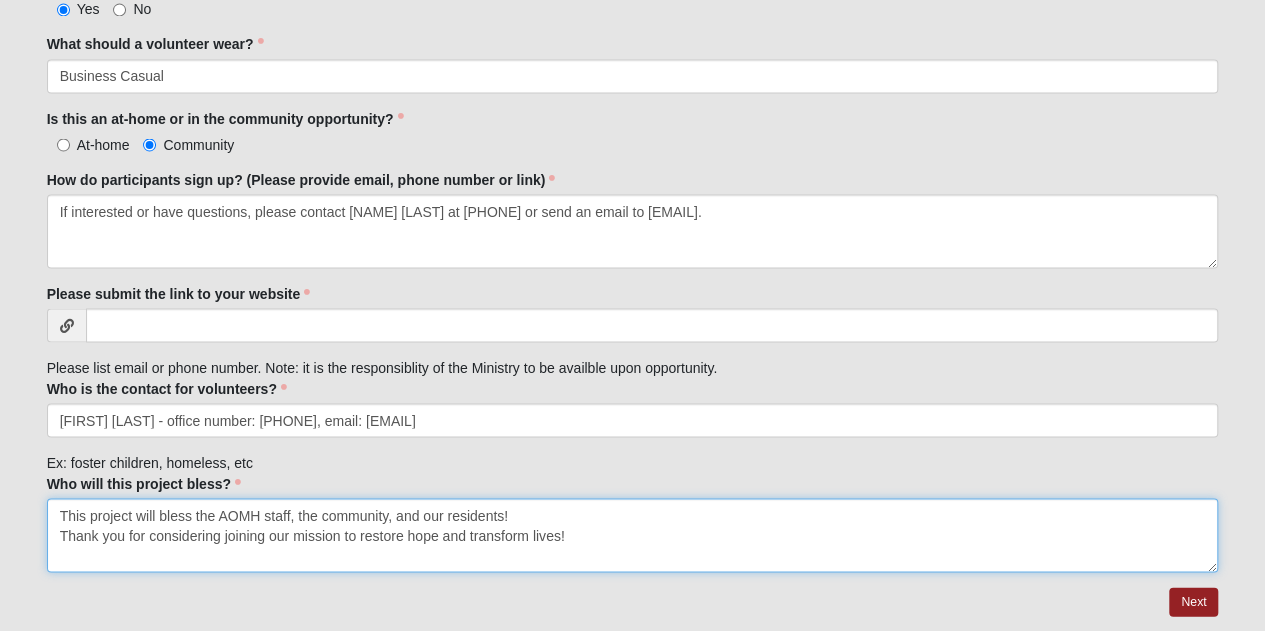 click on "This project will bless the AOMH staff, the community, and our residents!
Thank you for considering joining our mission to restore hope and transform lives!" at bounding box center (633, 535) 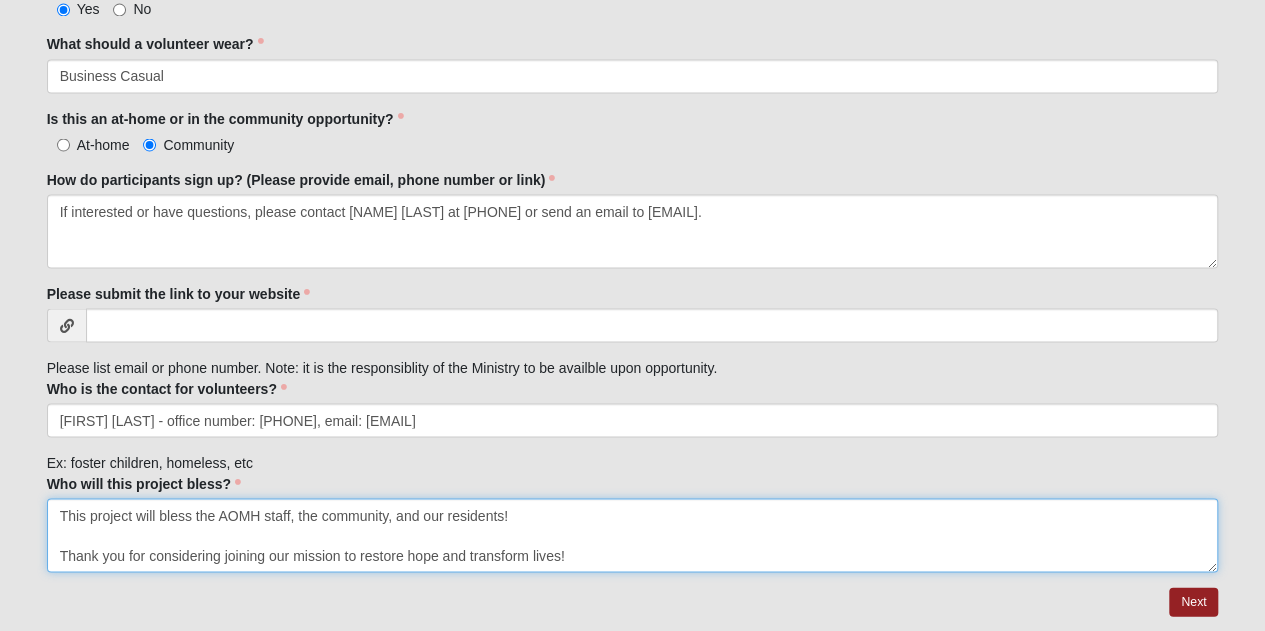 type on "This project will bless the AOMH staff, the community, and our residents!
Thank you for considering joining our mission to restore hope and transform lives!" 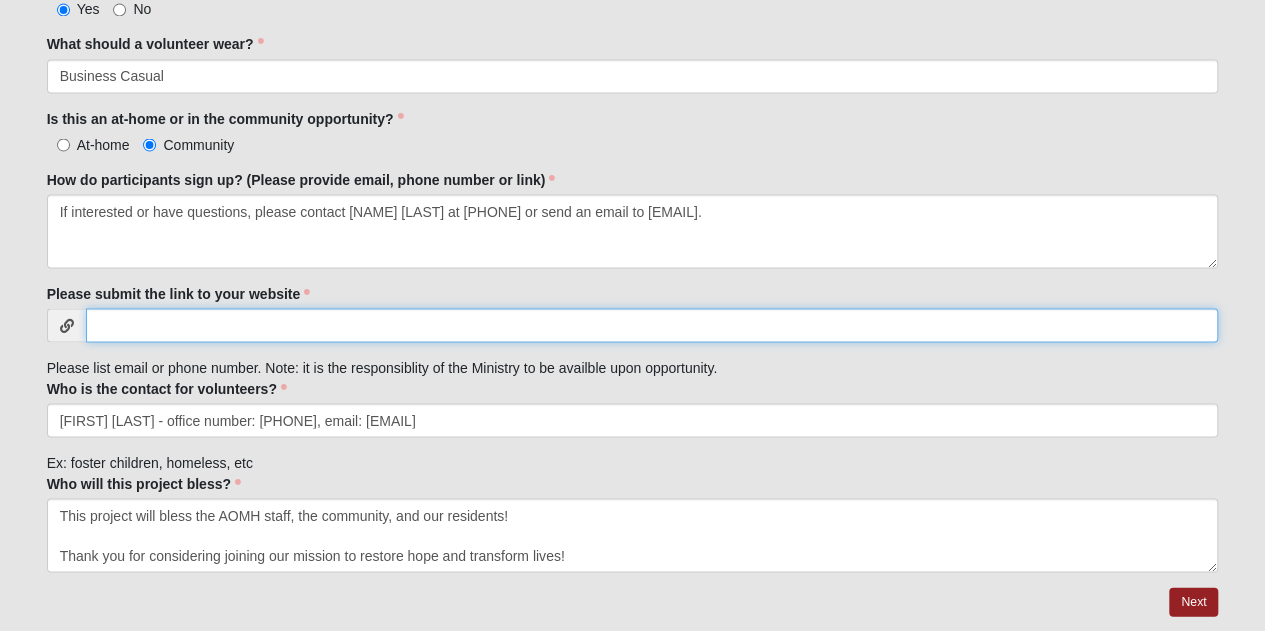 click on "Please submit the link to your website" at bounding box center [652, 325] 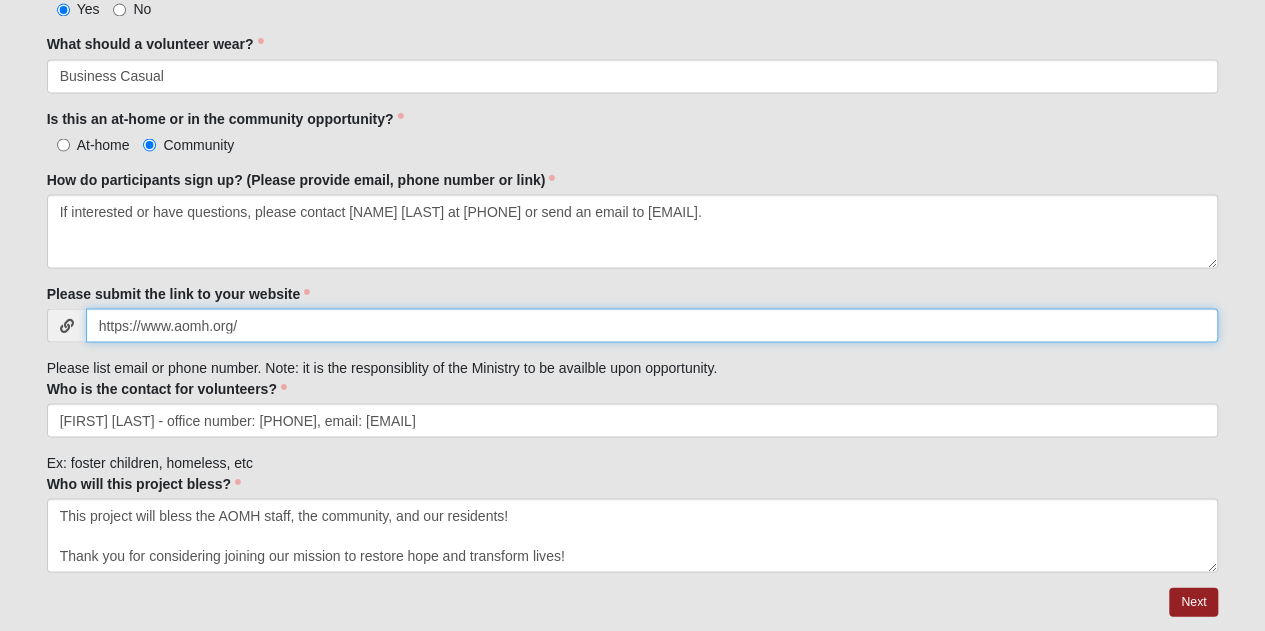 type on "https://www.aomh.org/" 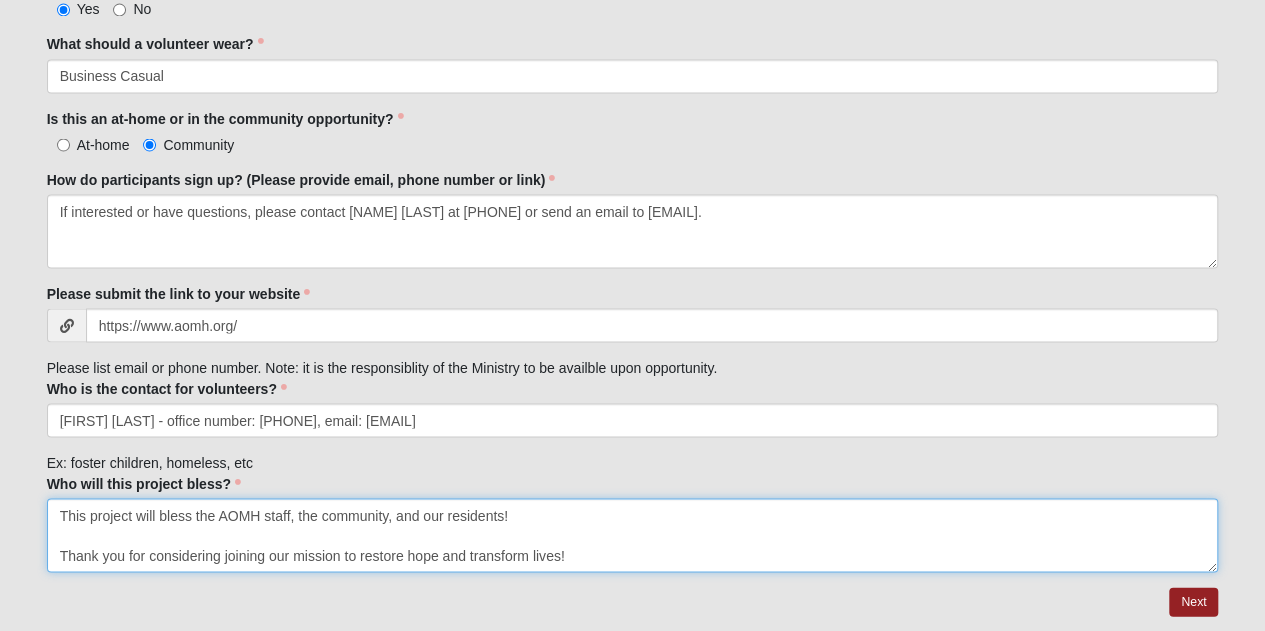 scroll, scrollTop: 0, scrollLeft: 0, axis: both 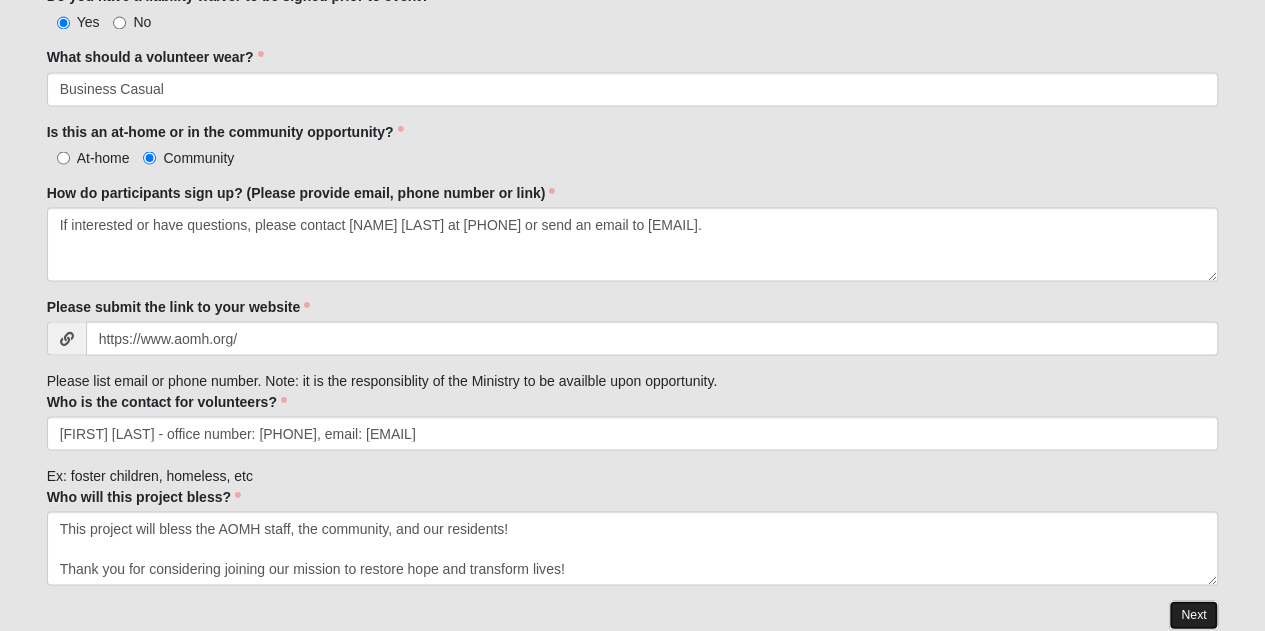 click on "Next" at bounding box center [1193, 614] 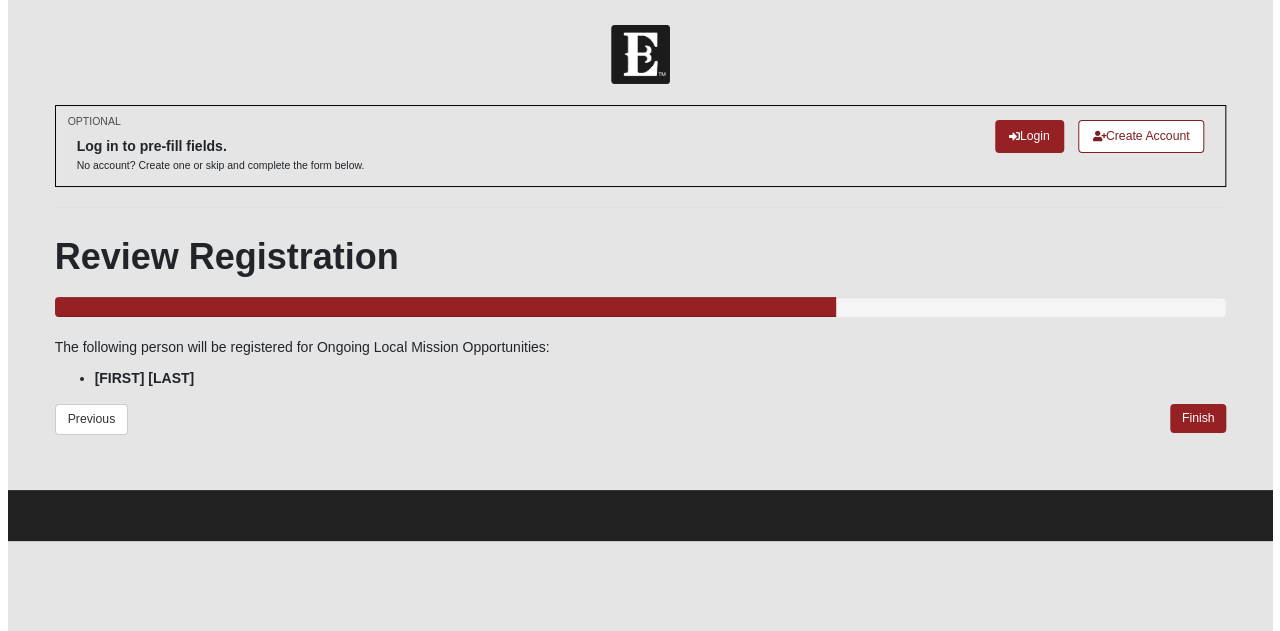 scroll, scrollTop: 0, scrollLeft: 0, axis: both 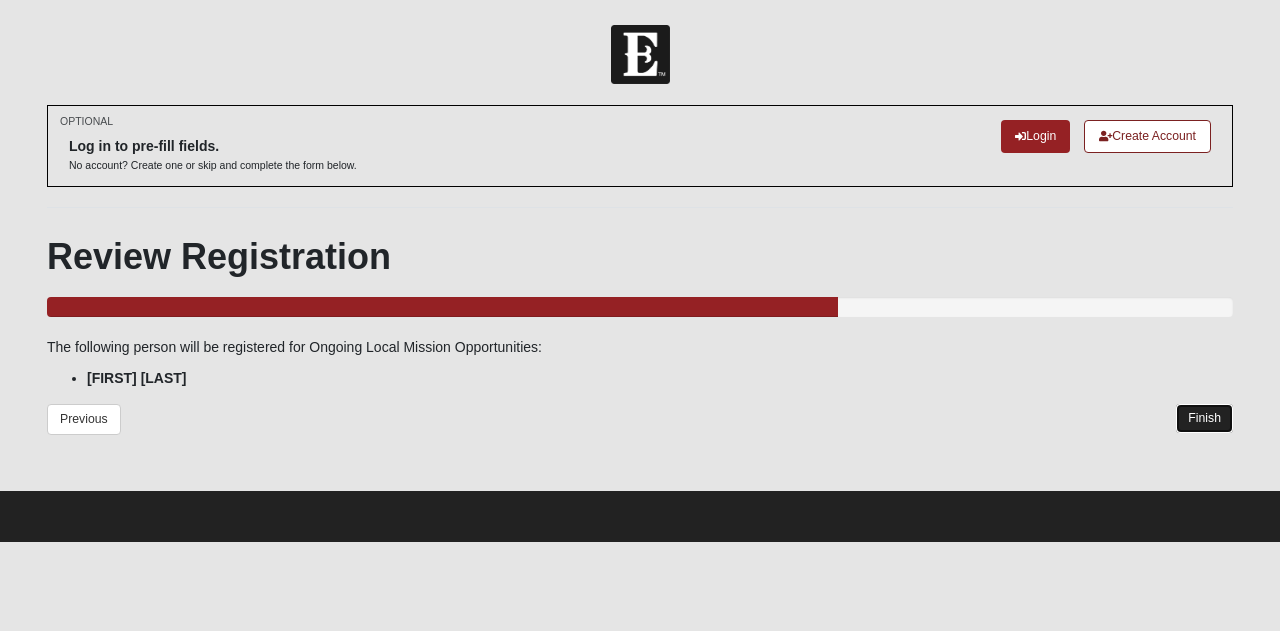 click on "Finish" at bounding box center (1204, 418) 